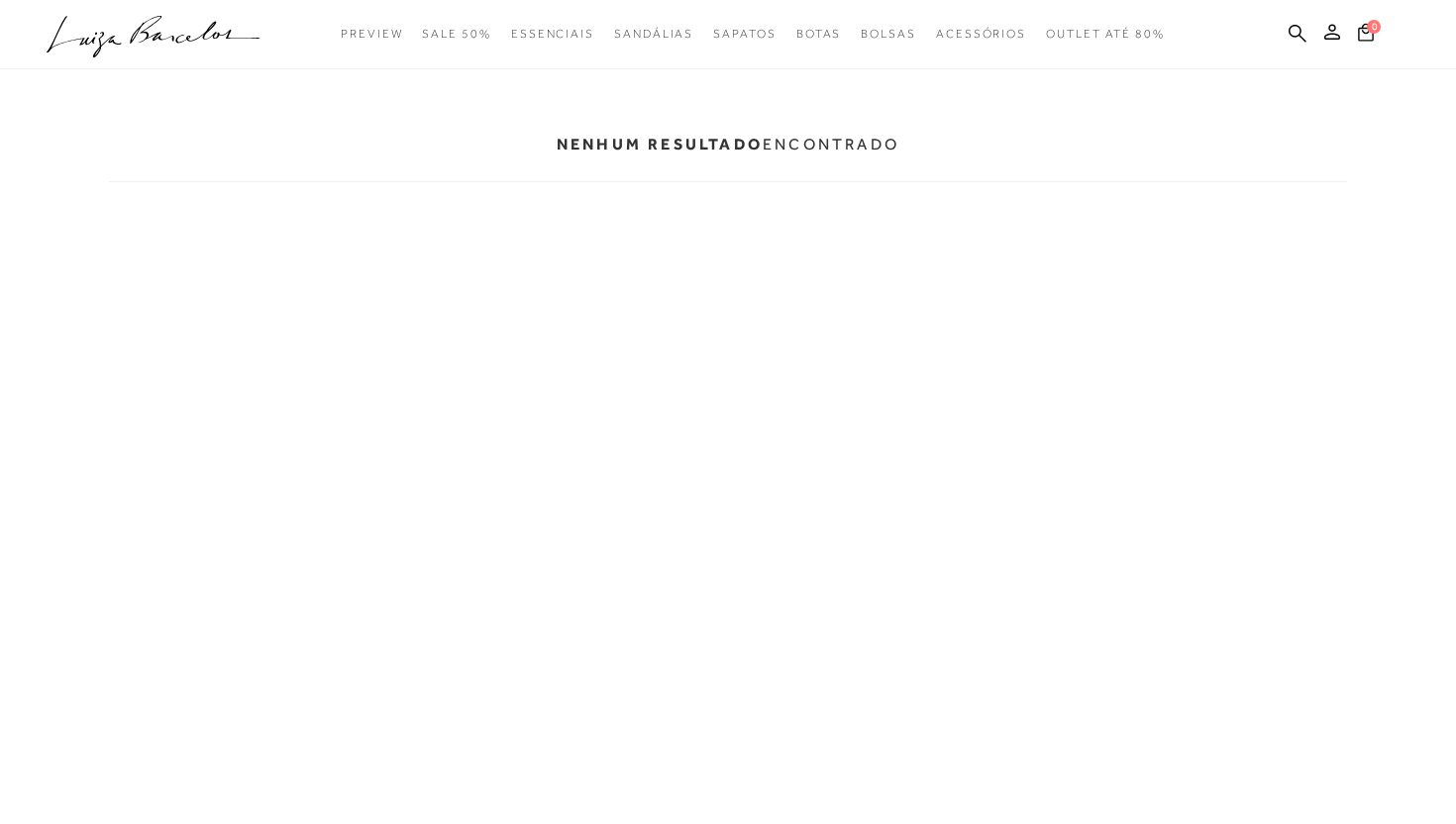 scroll, scrollTop: 0, scrollLeft: 0, axis: both 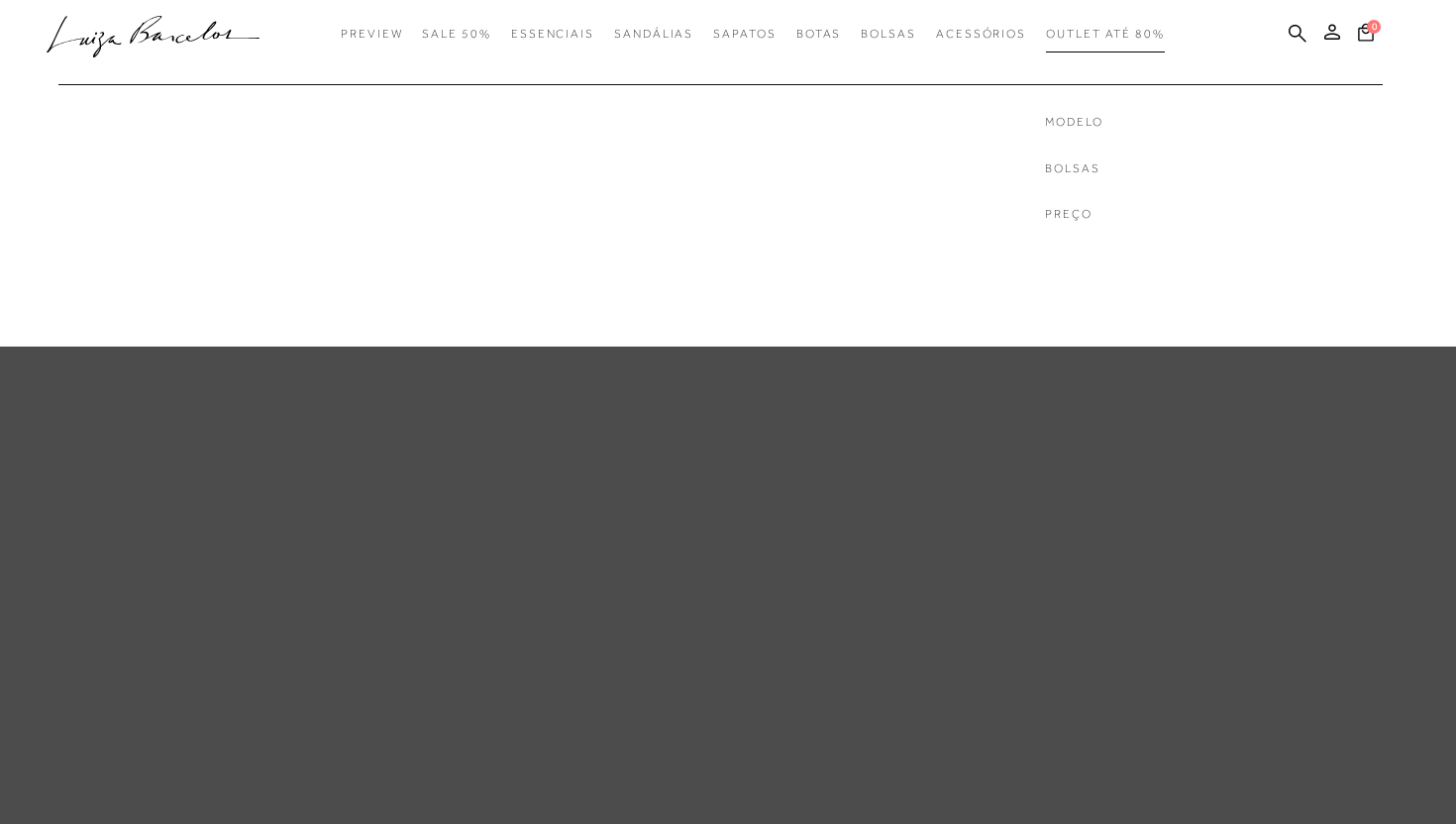 click on "Outlet até 80%" at bounding box center [1105, 34] 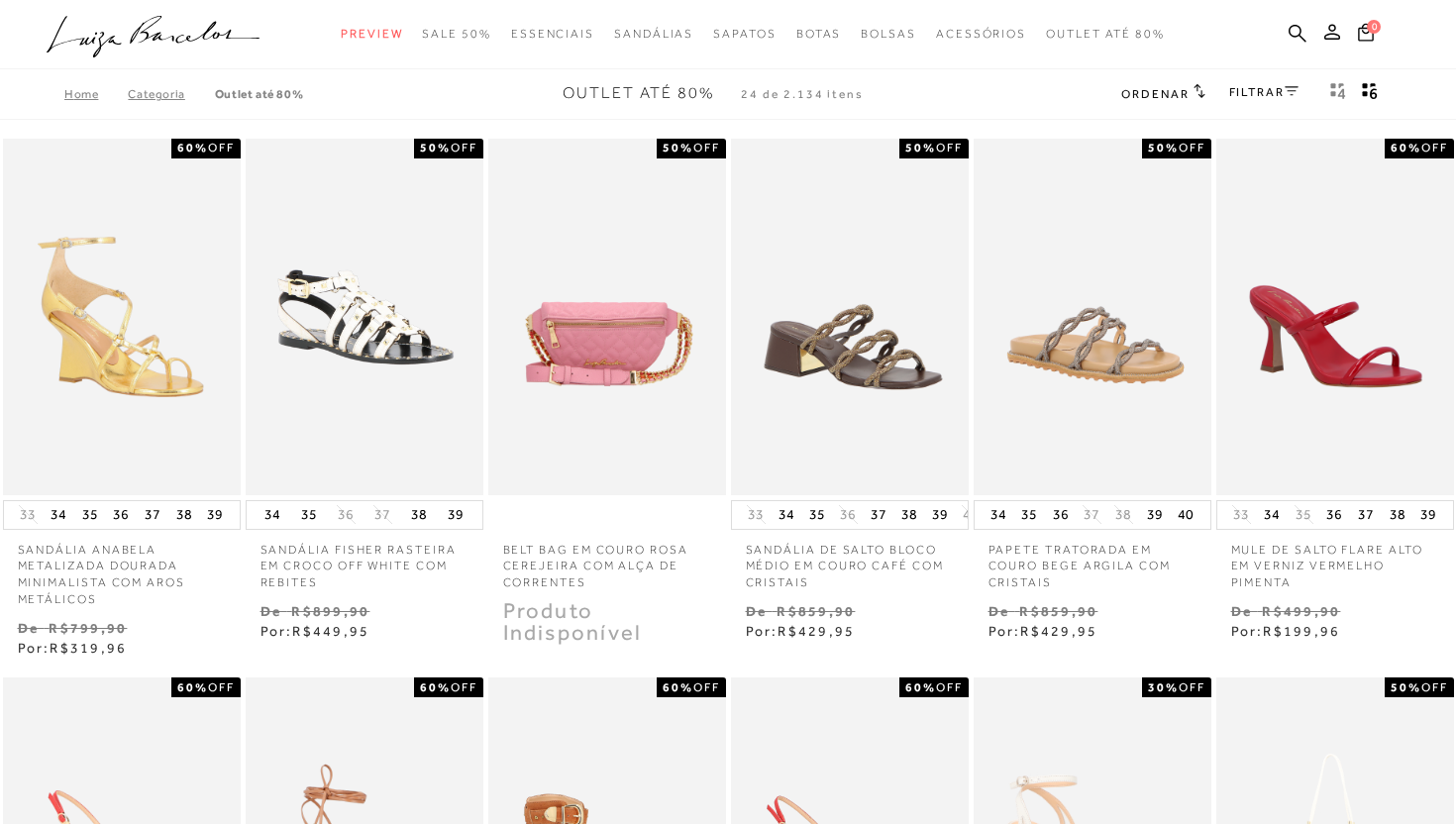 scroll, scrollTop: 0, scrollLeft: 0, axis: both 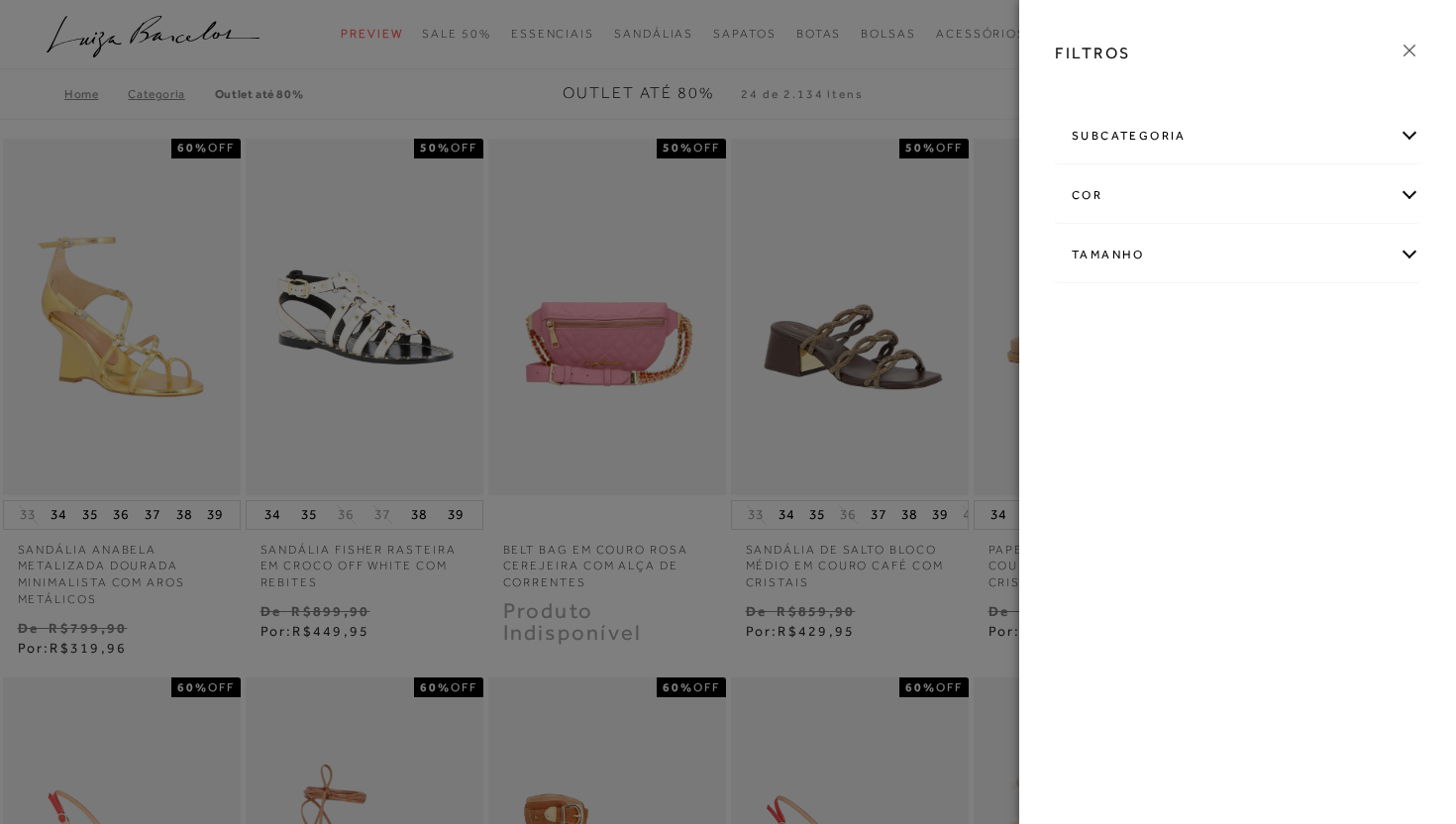 click on "Tamanho" at bounding box center [1237, 255] 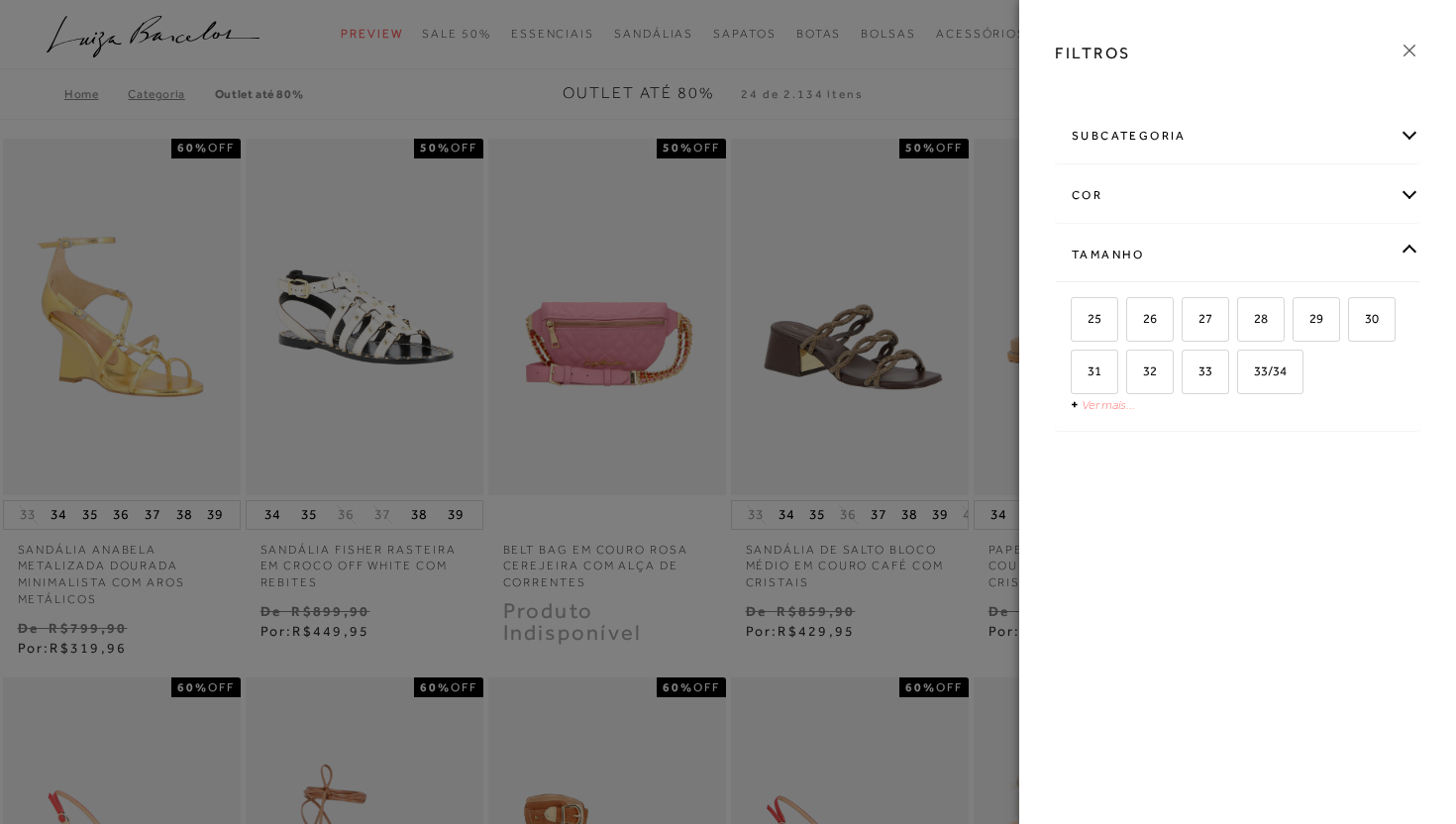 click on "Ver mais..." at bounding box center [1108, 404] 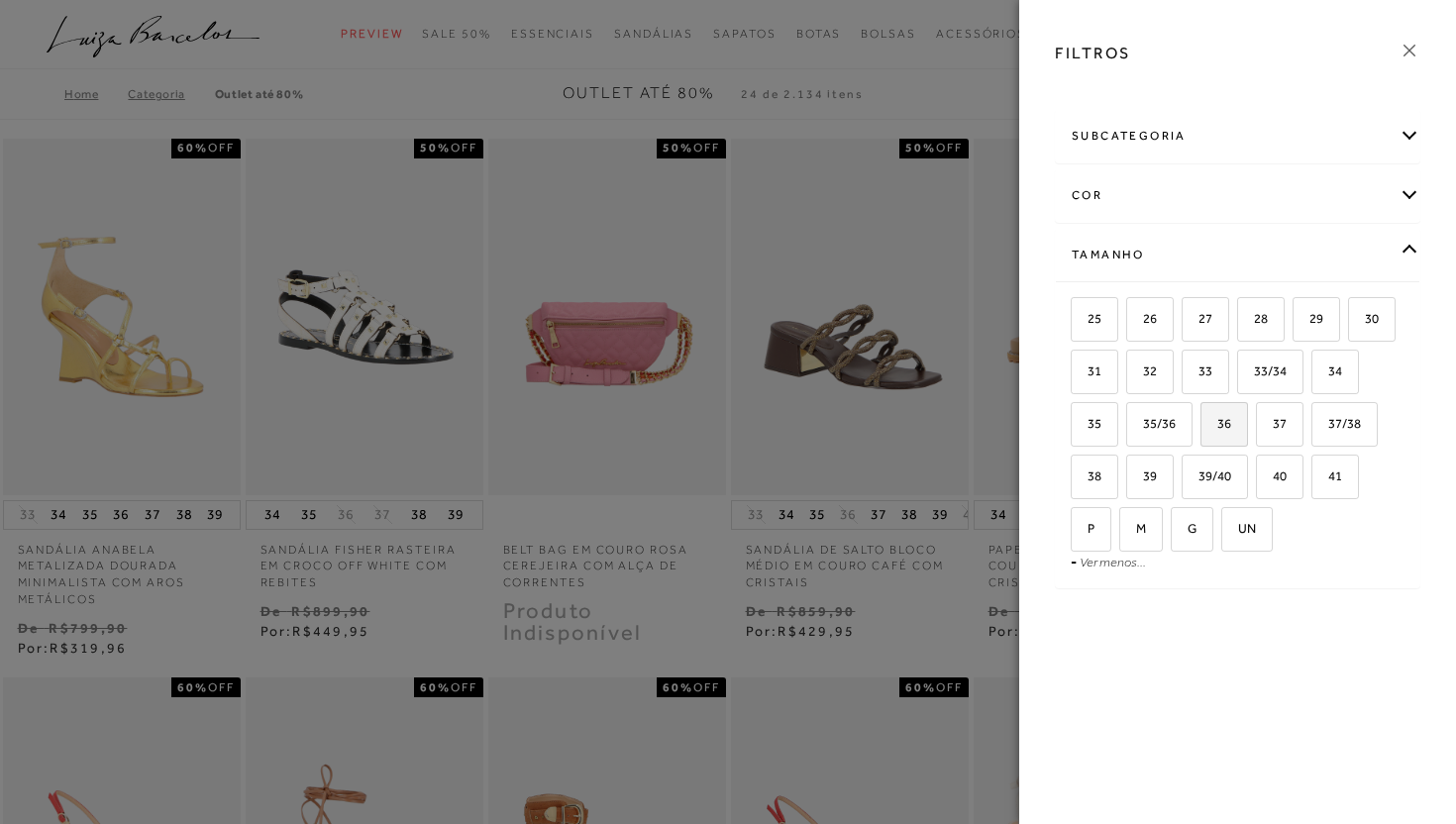 click on "36" at bounding box center (1224, 424) 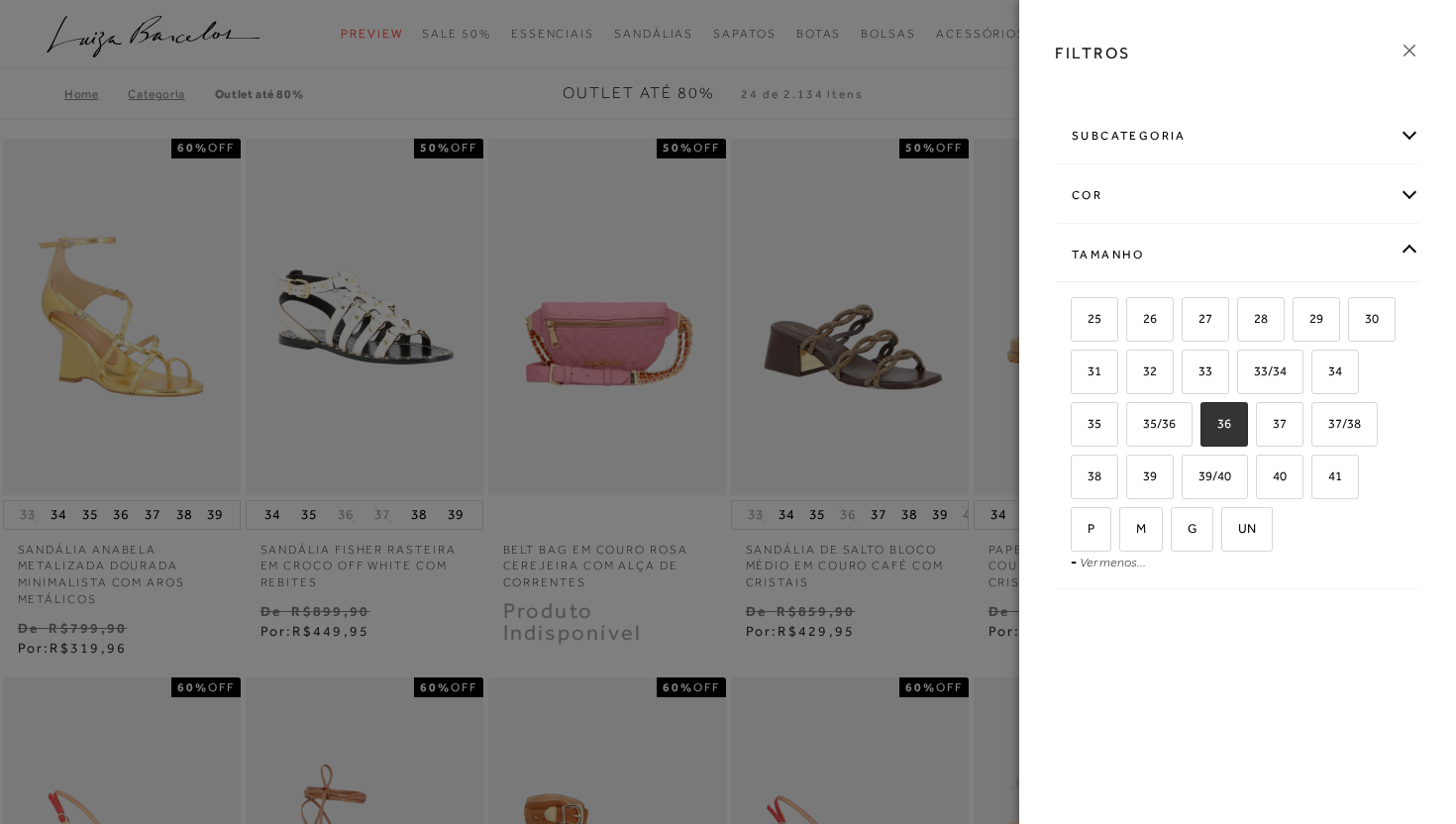 checkbox on "true" 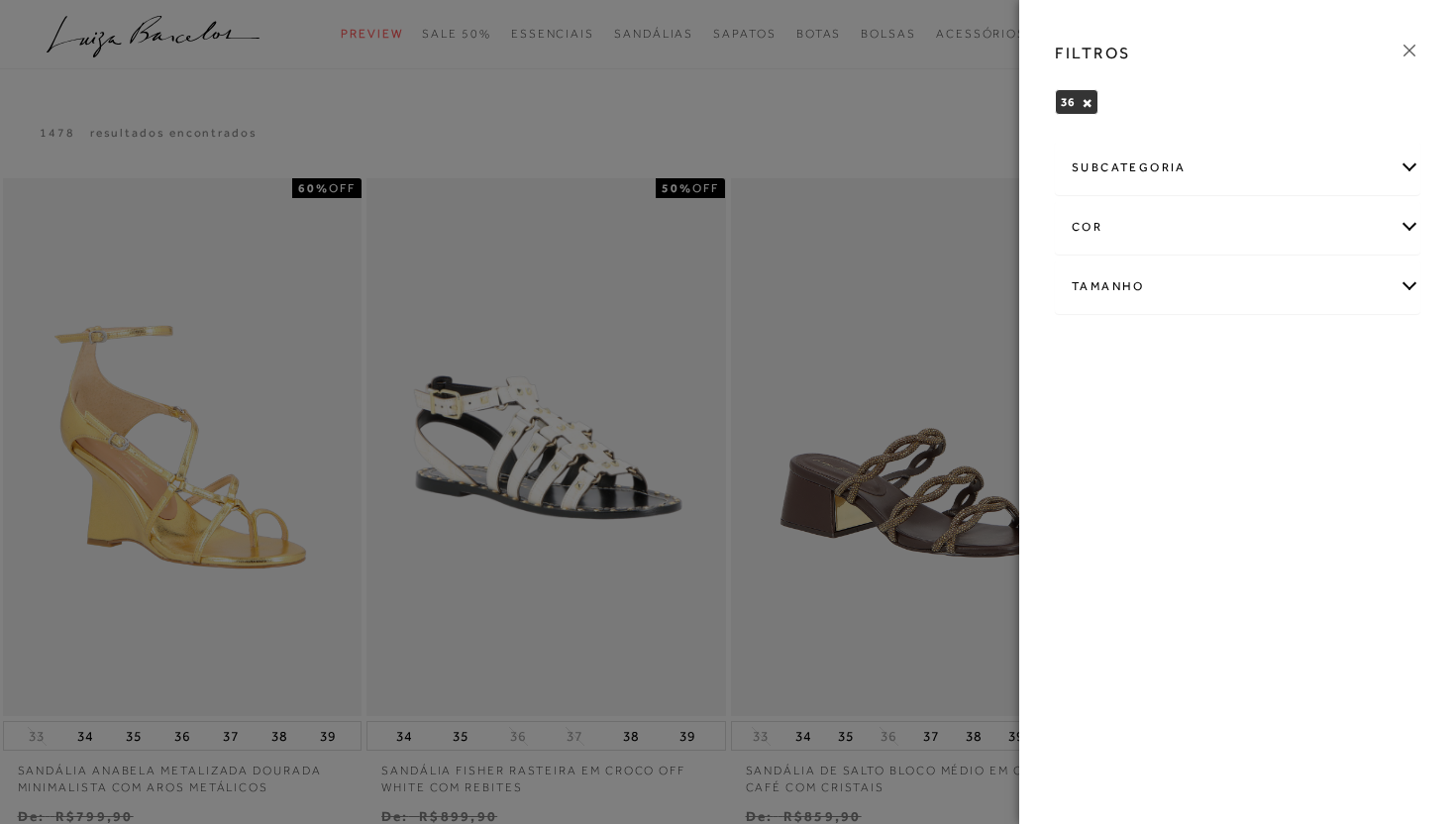 click 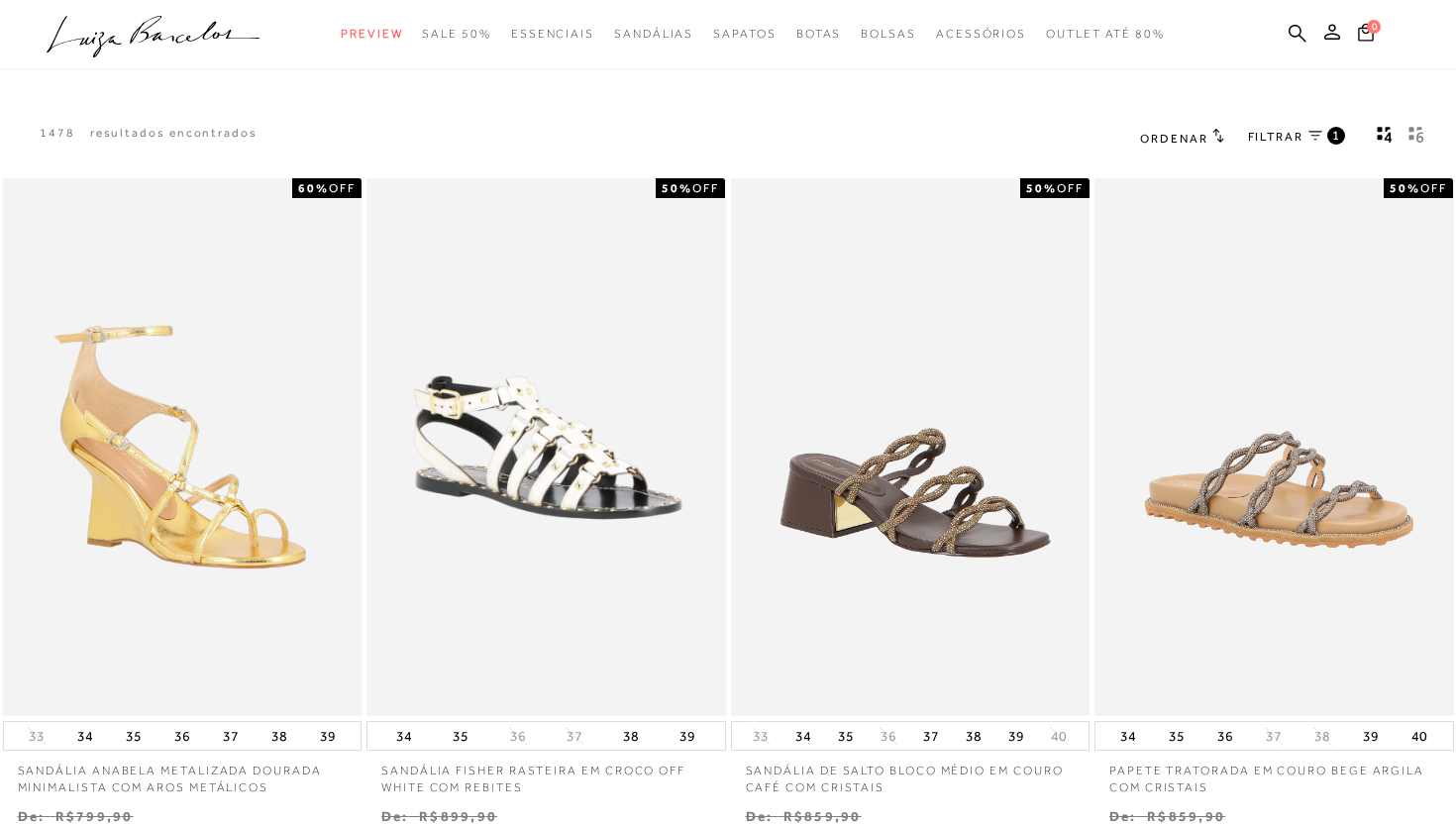 click on "Ordenar" at bounding box center [1174, 139] 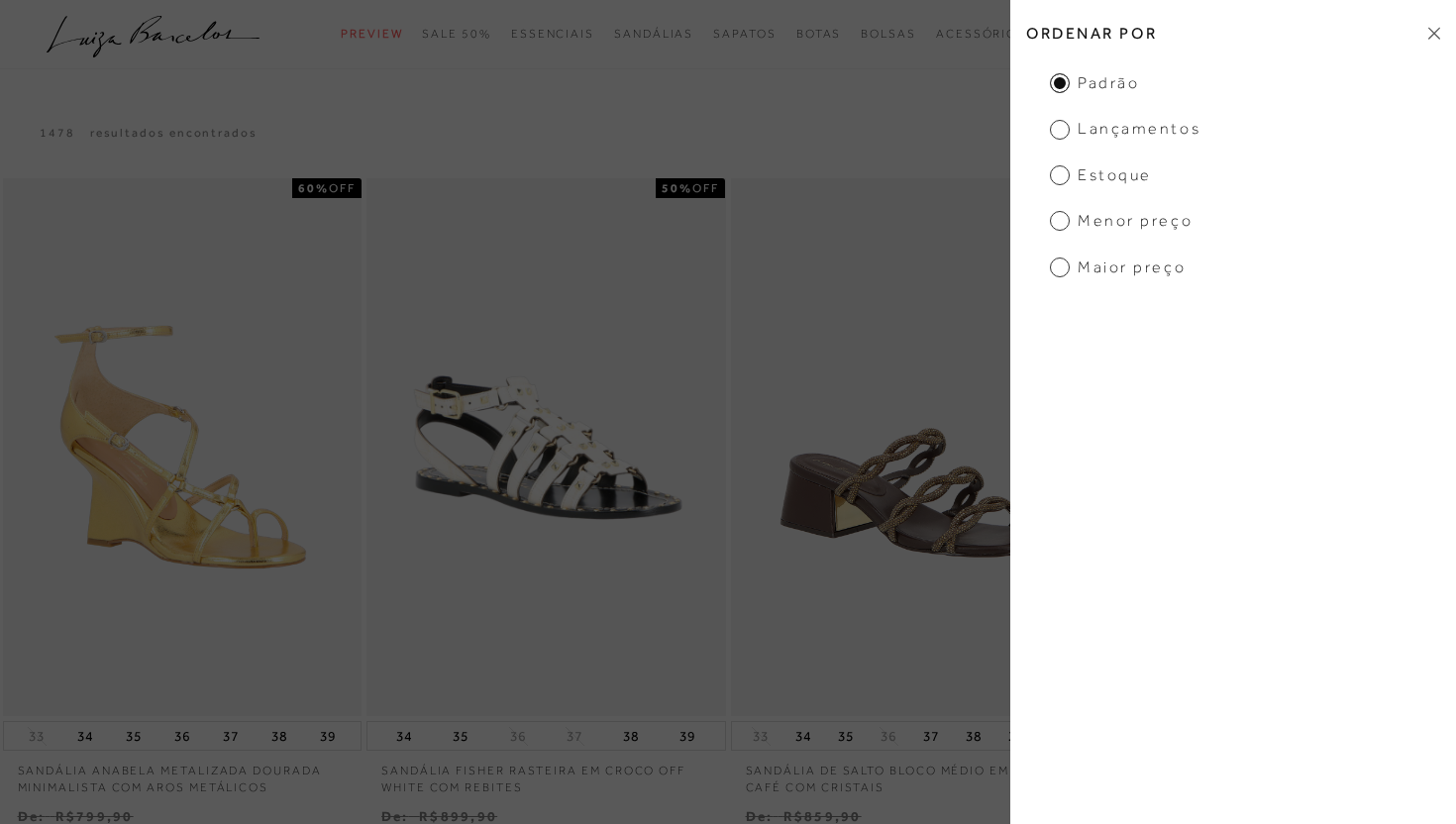 click on "Menor Preço" at bounding box center (1121, 221) 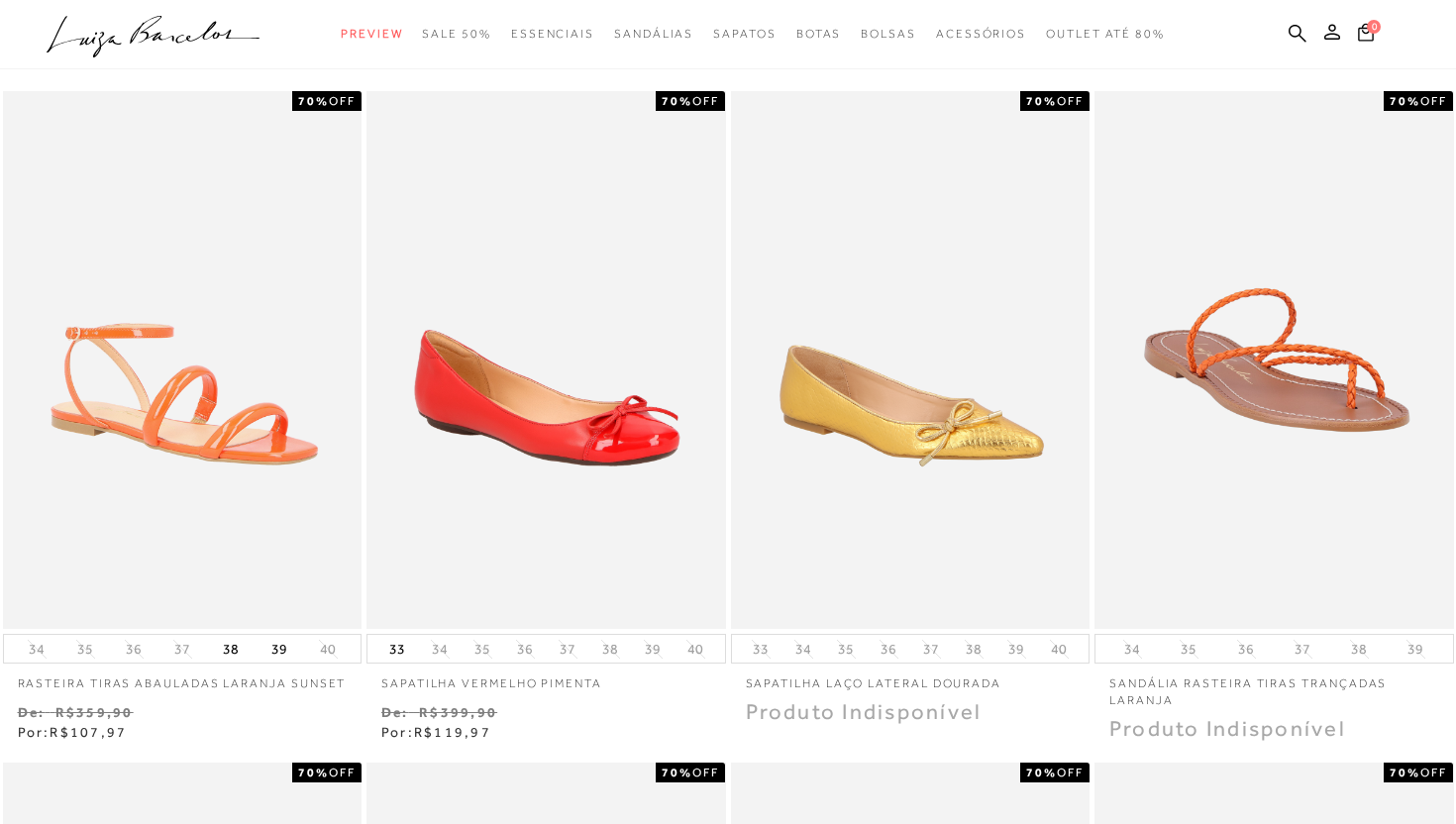 scroll, scrollTop: 0, scrollLeft: 0, axis: both 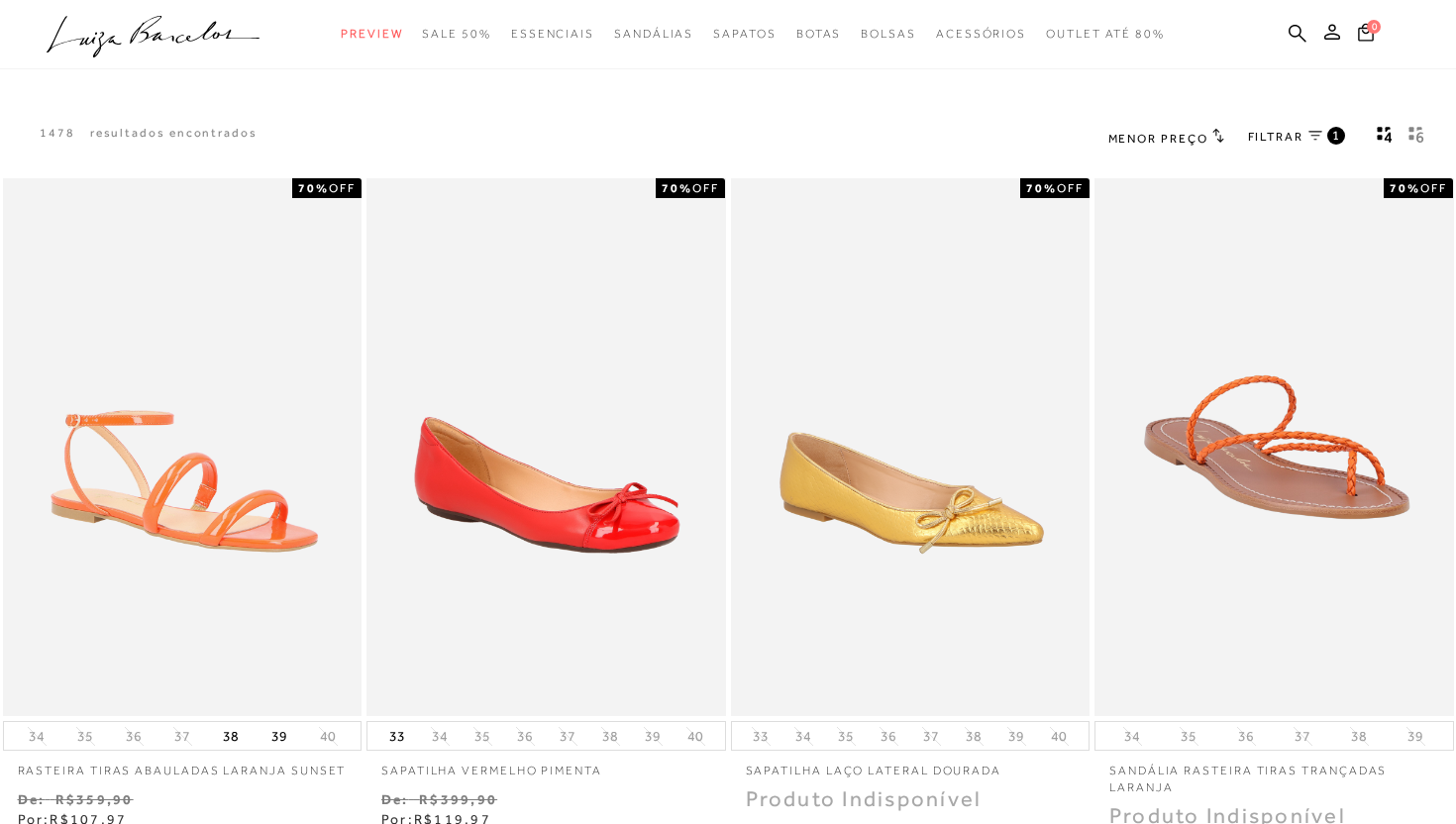 click on "Menor Preço
Ordenar por
1" at bounding box center (1271, 138) 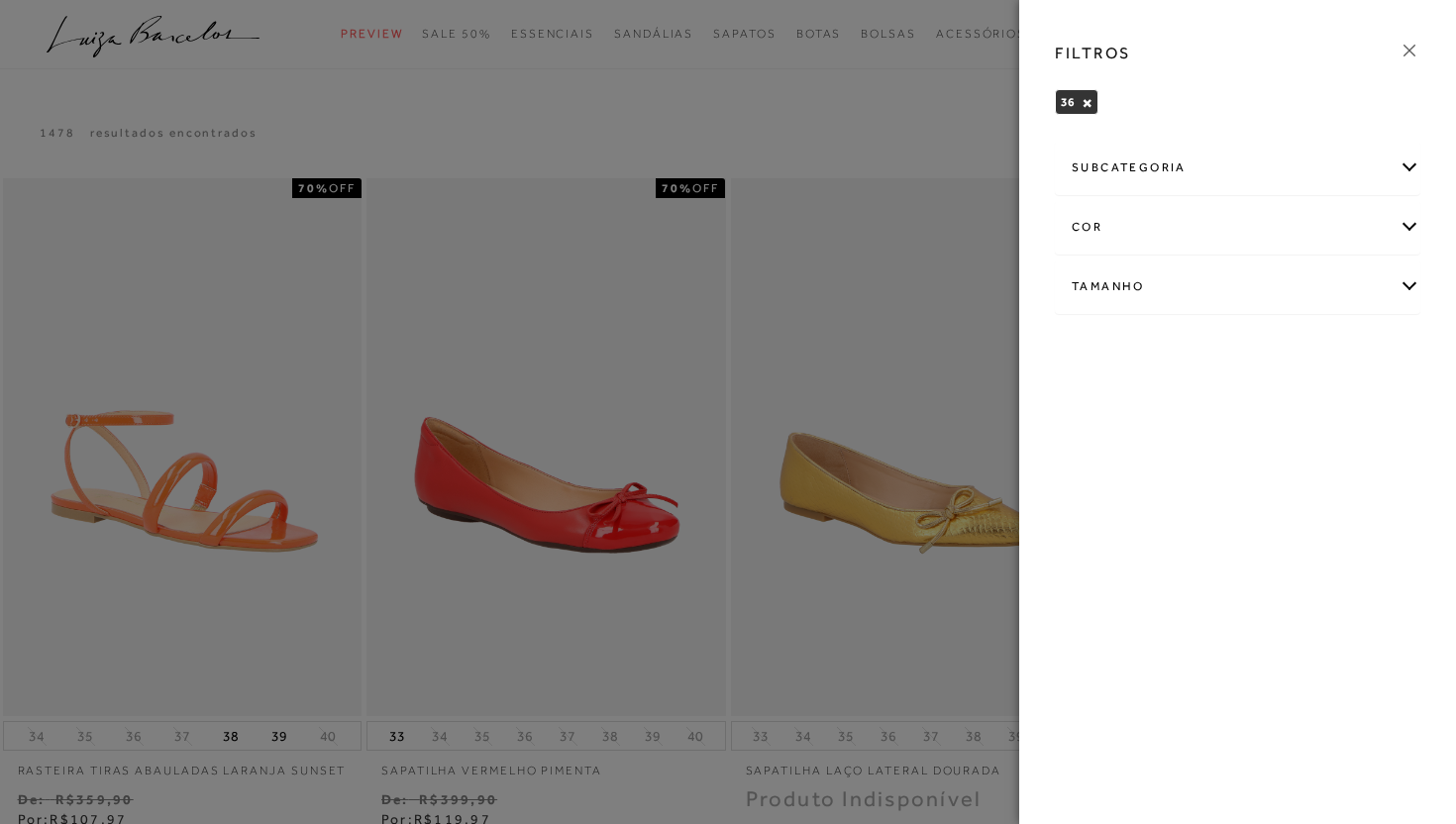 click on "cor" at bounding box center [1237, 227] 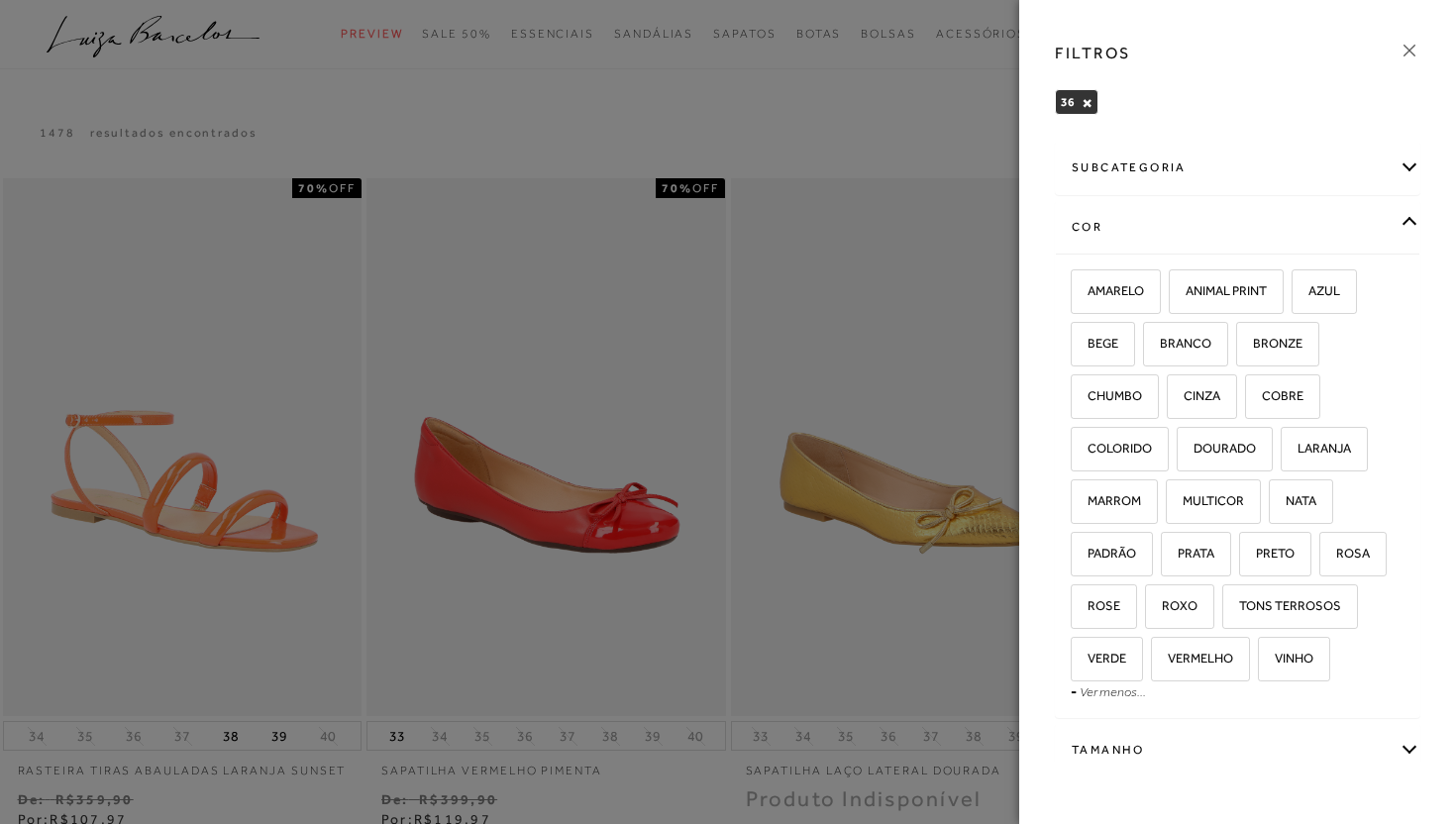 click 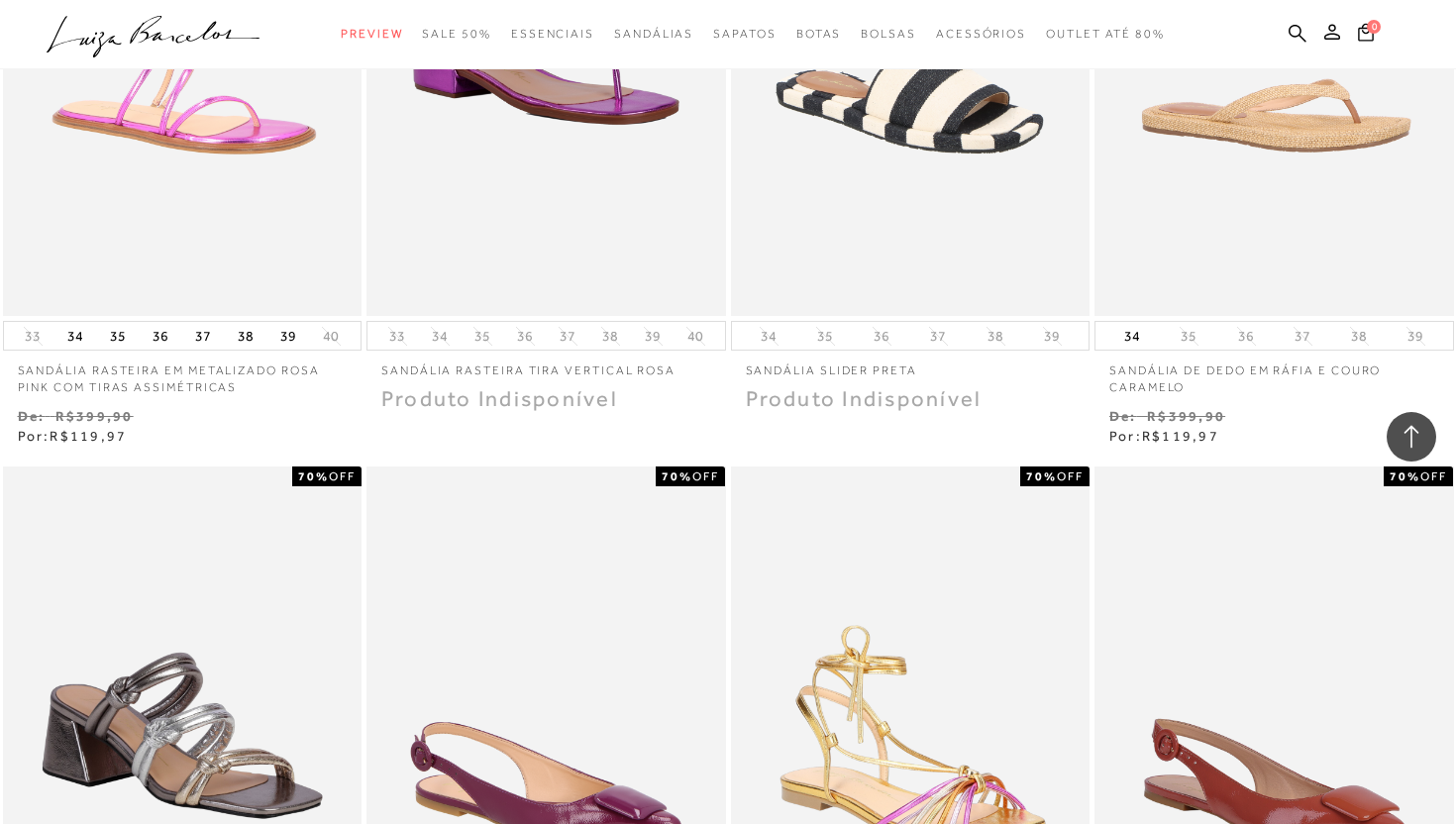 scroll, scrollTop: 1628, scrollLeft: 0, axis: vertical 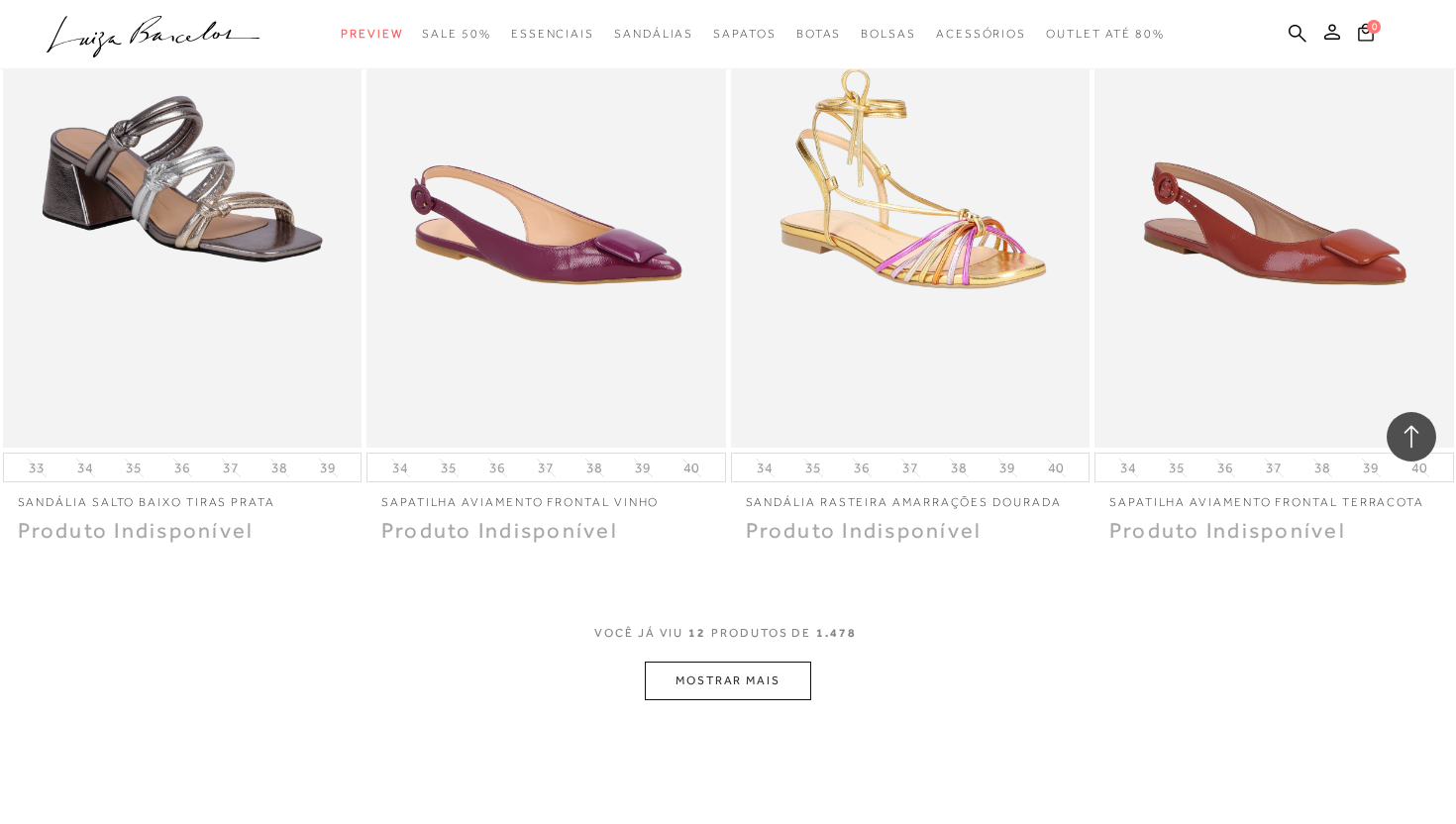 click on "MOSTRAR MAIS" at bounding box center [728, 680] 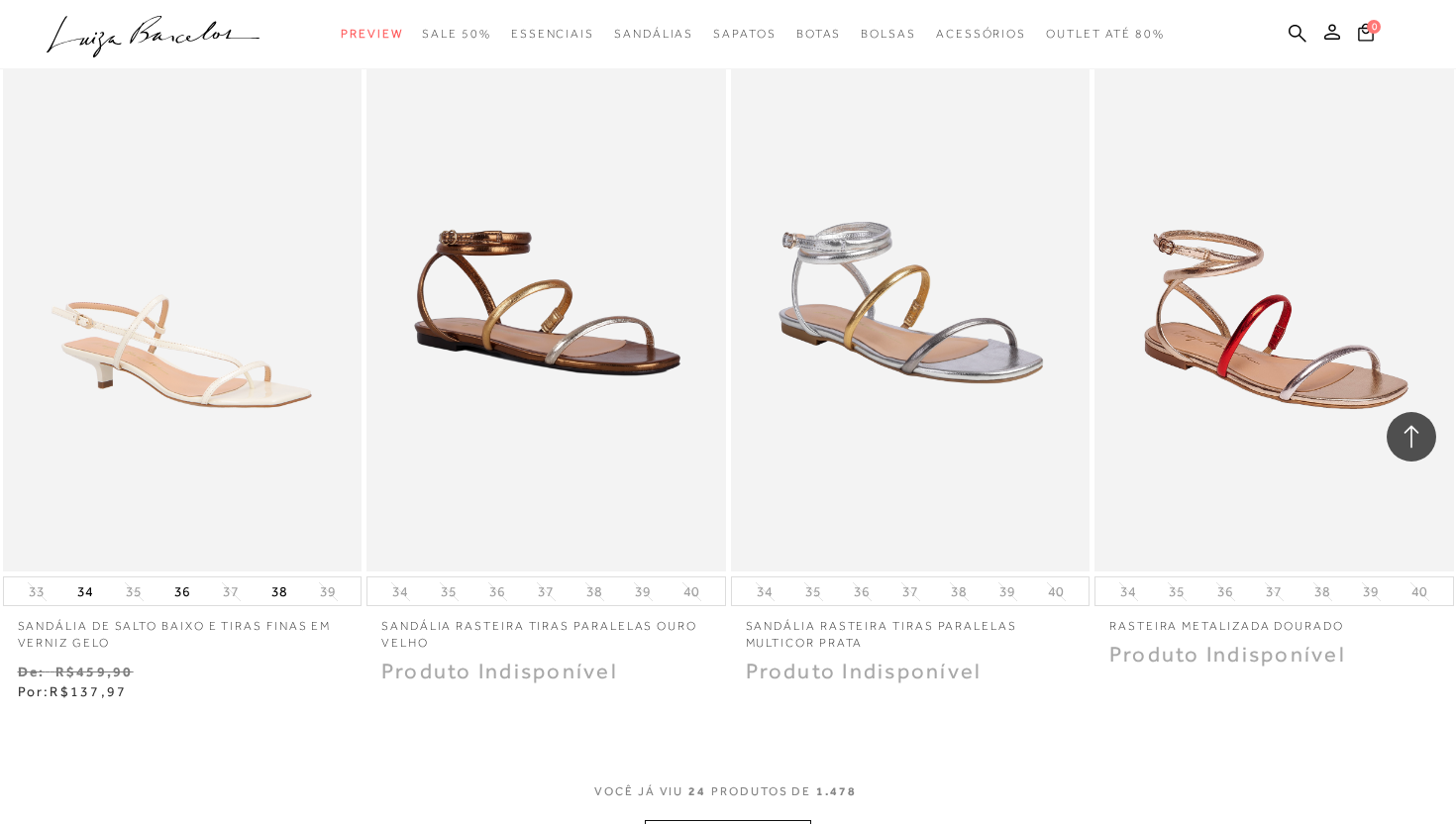 scroll, scrollTop: 3815, scrollLeft: 0, axis: vertical 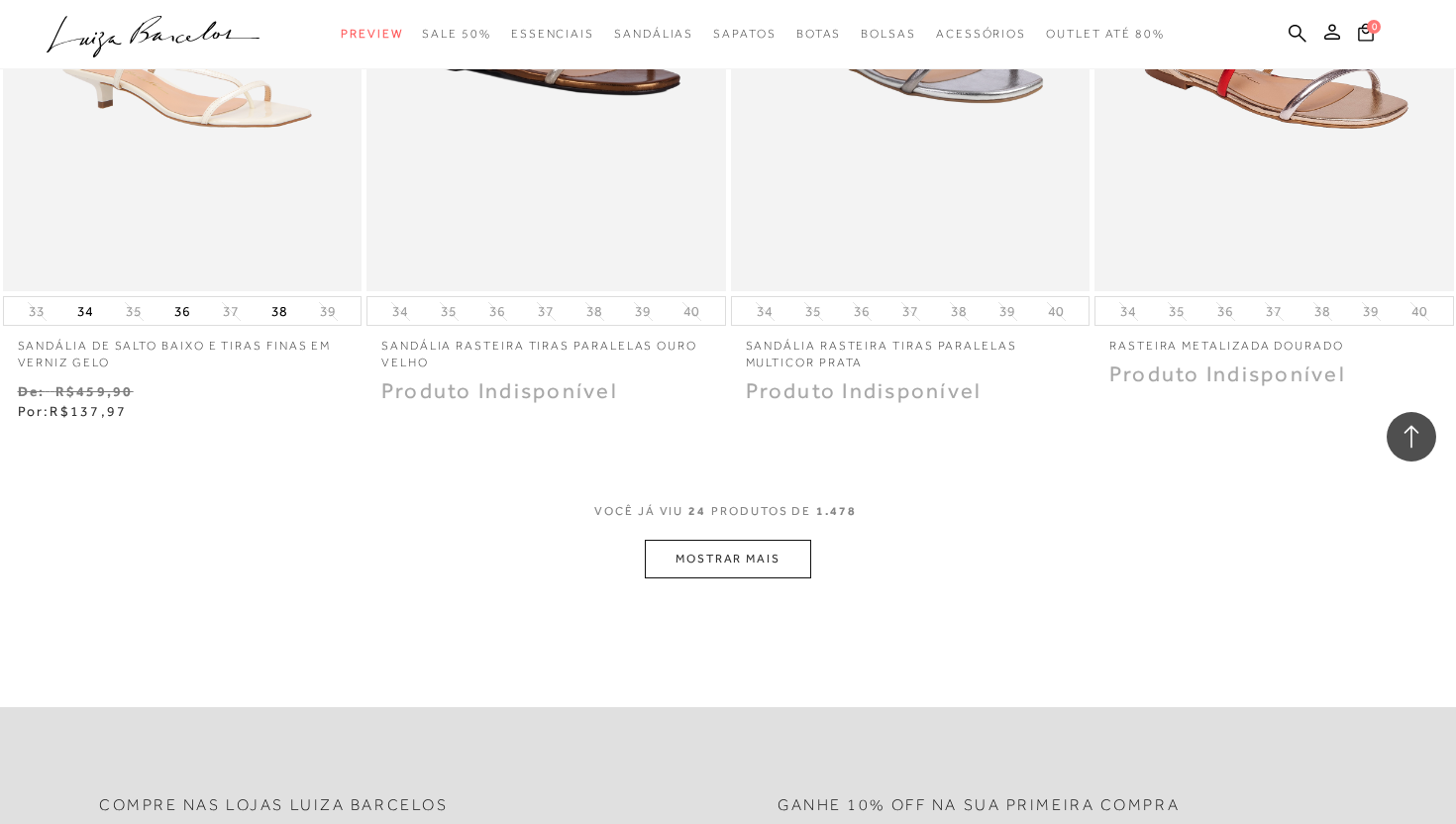 click on "MOSTRAR MAIS" at bounding box center [728, 559] 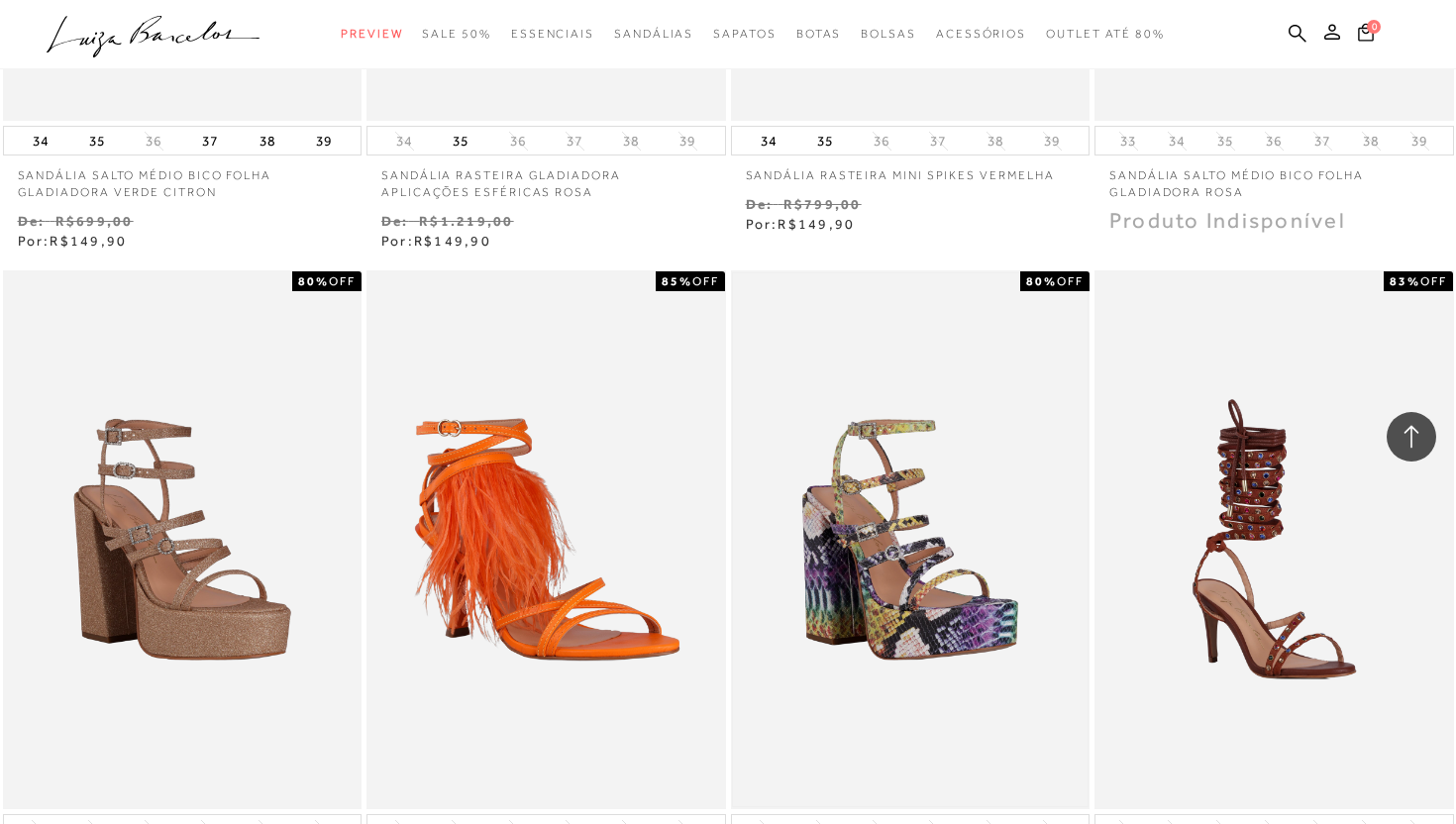scroll, scrollTop: 5938, scrollLeft: 0, axis: vertical 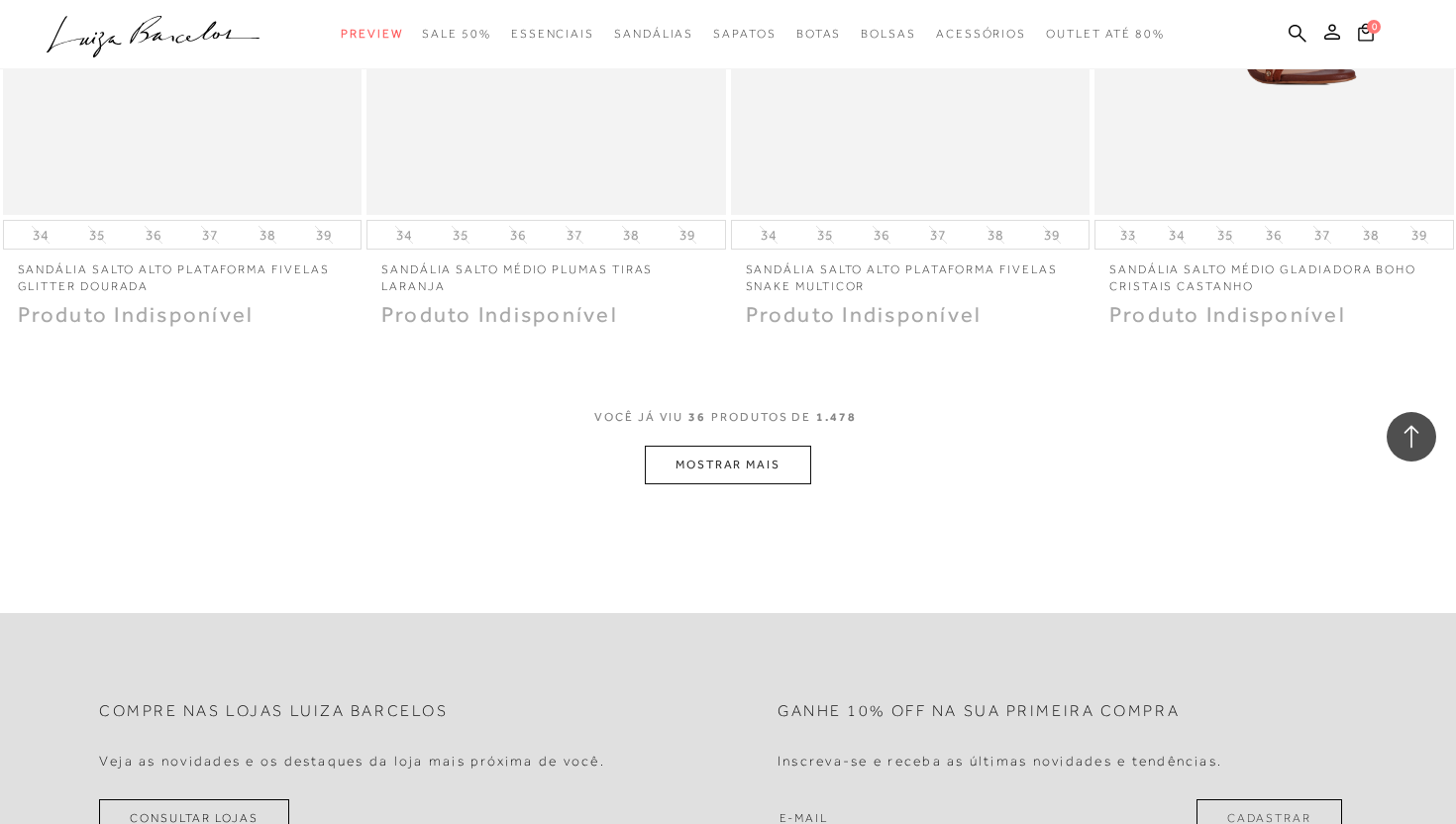 click on "MOSTRAR MAIS" at bounding box center (728, 464) 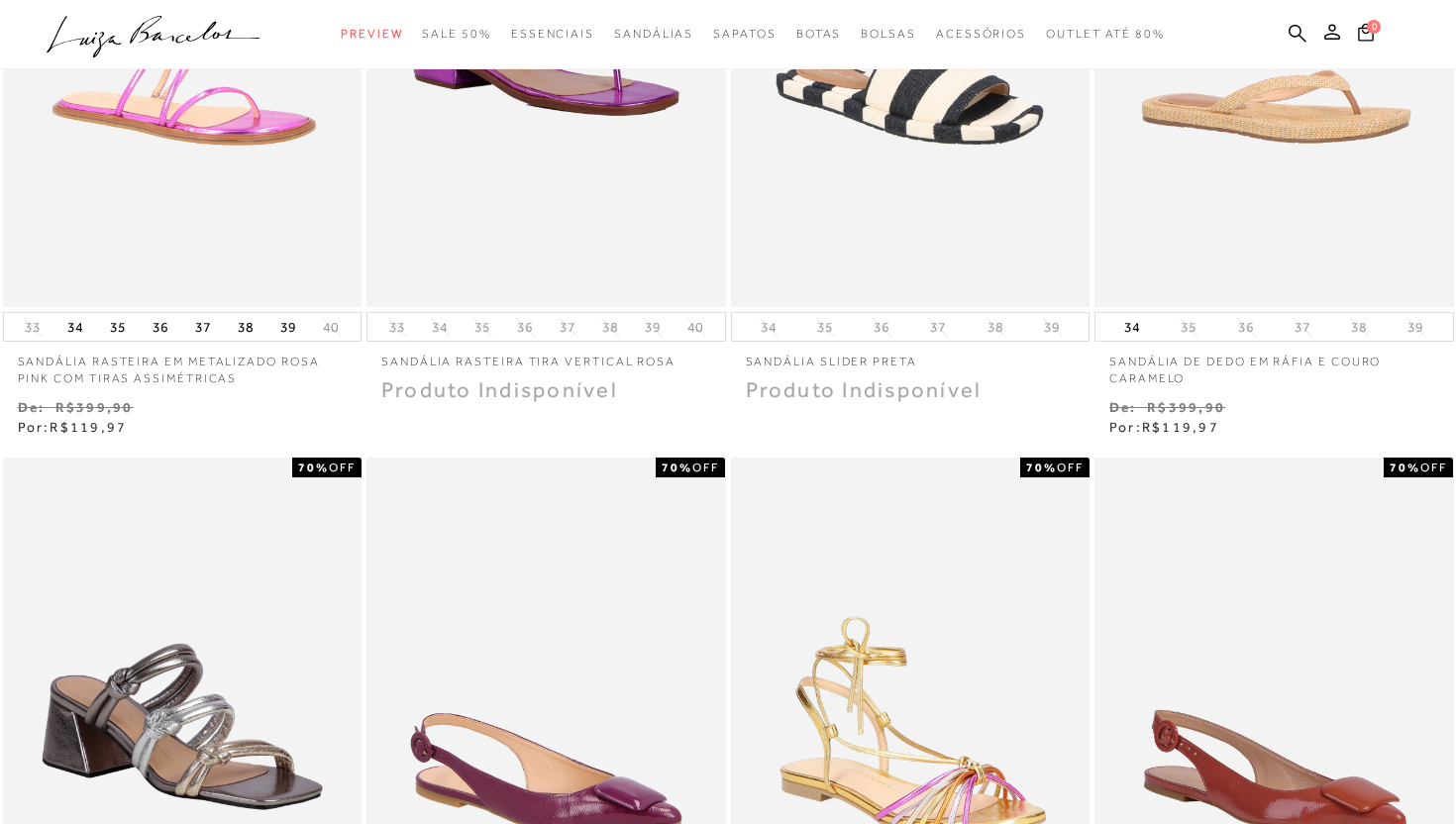 scroll, scrollTop: 0, scrollLeft: 0, axis: both 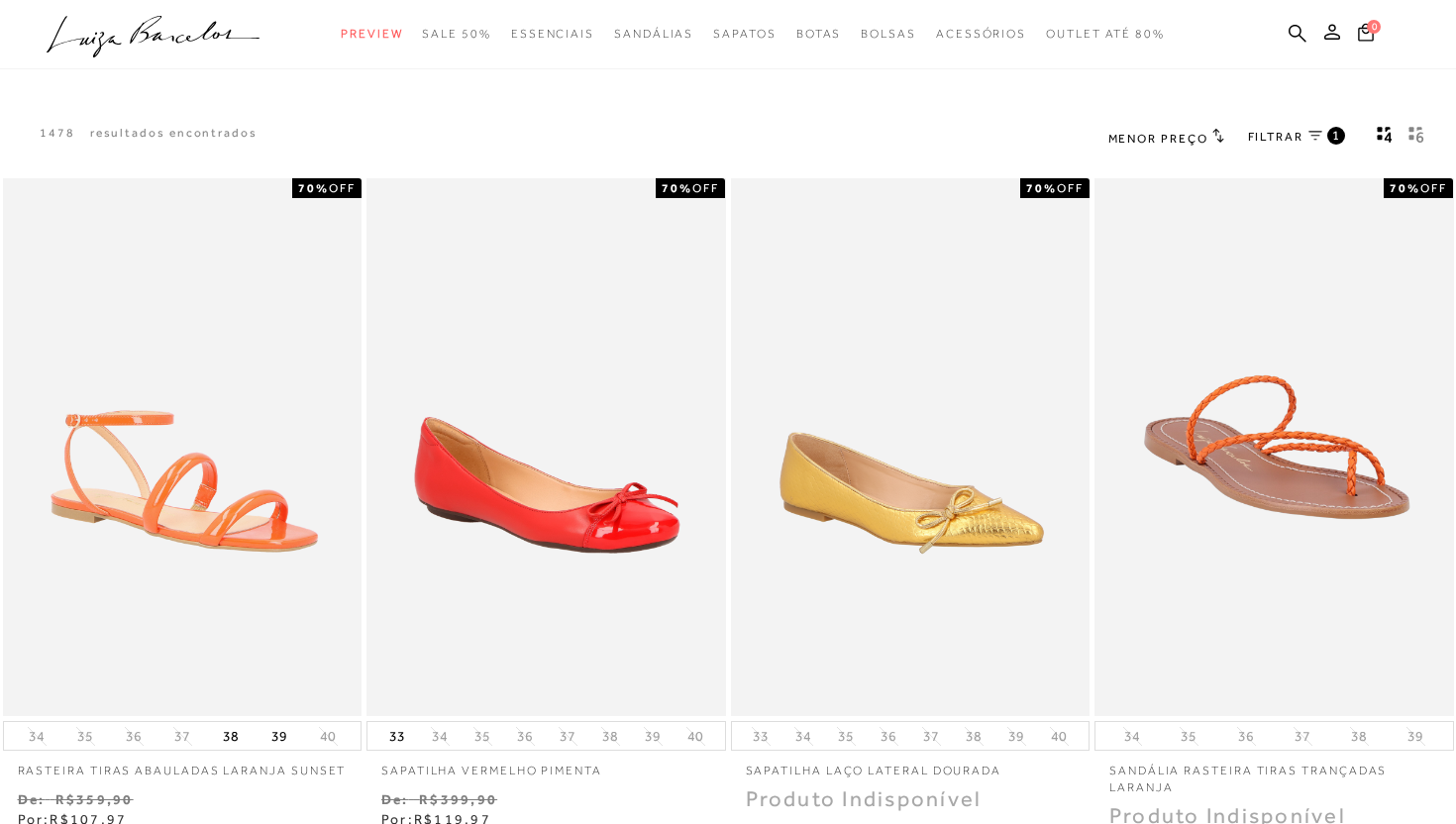 click on "Menor Preço" at bounding box center (1158, 139) 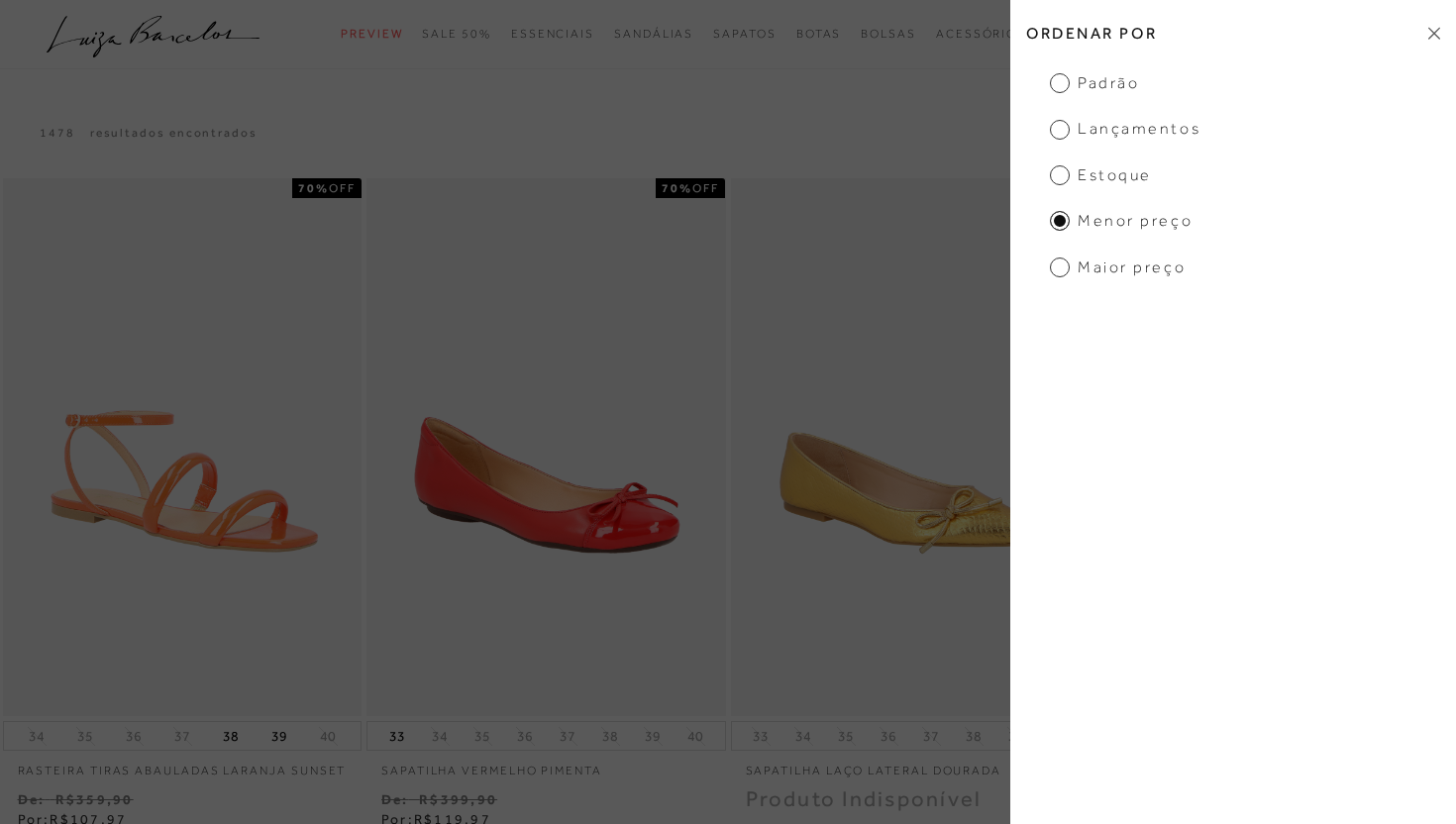 click on "Estoque" at bounding box center (1100, 175) 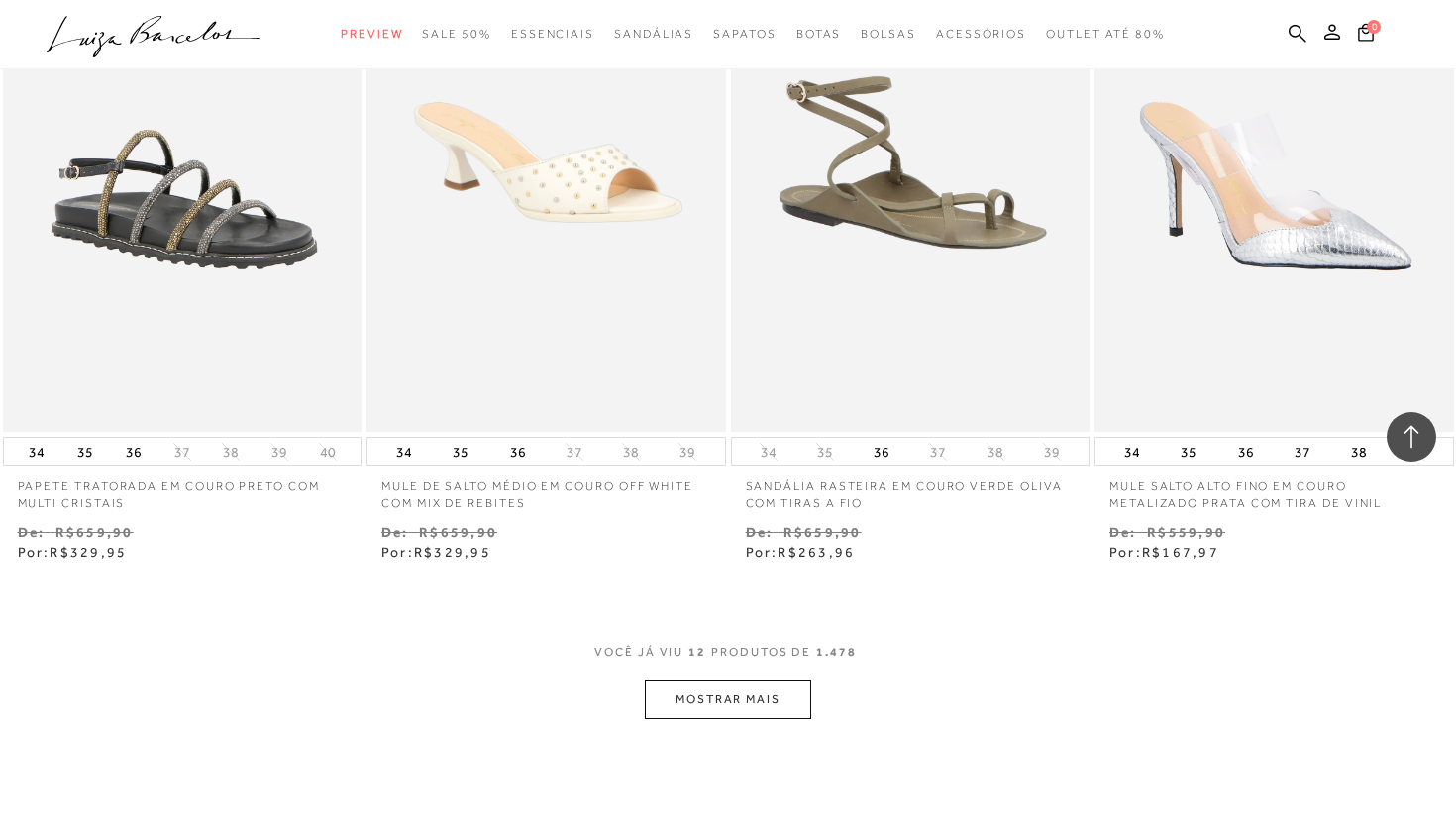 scroll, scrollTop: 1746, scrollLeft: 0, axis: vertical 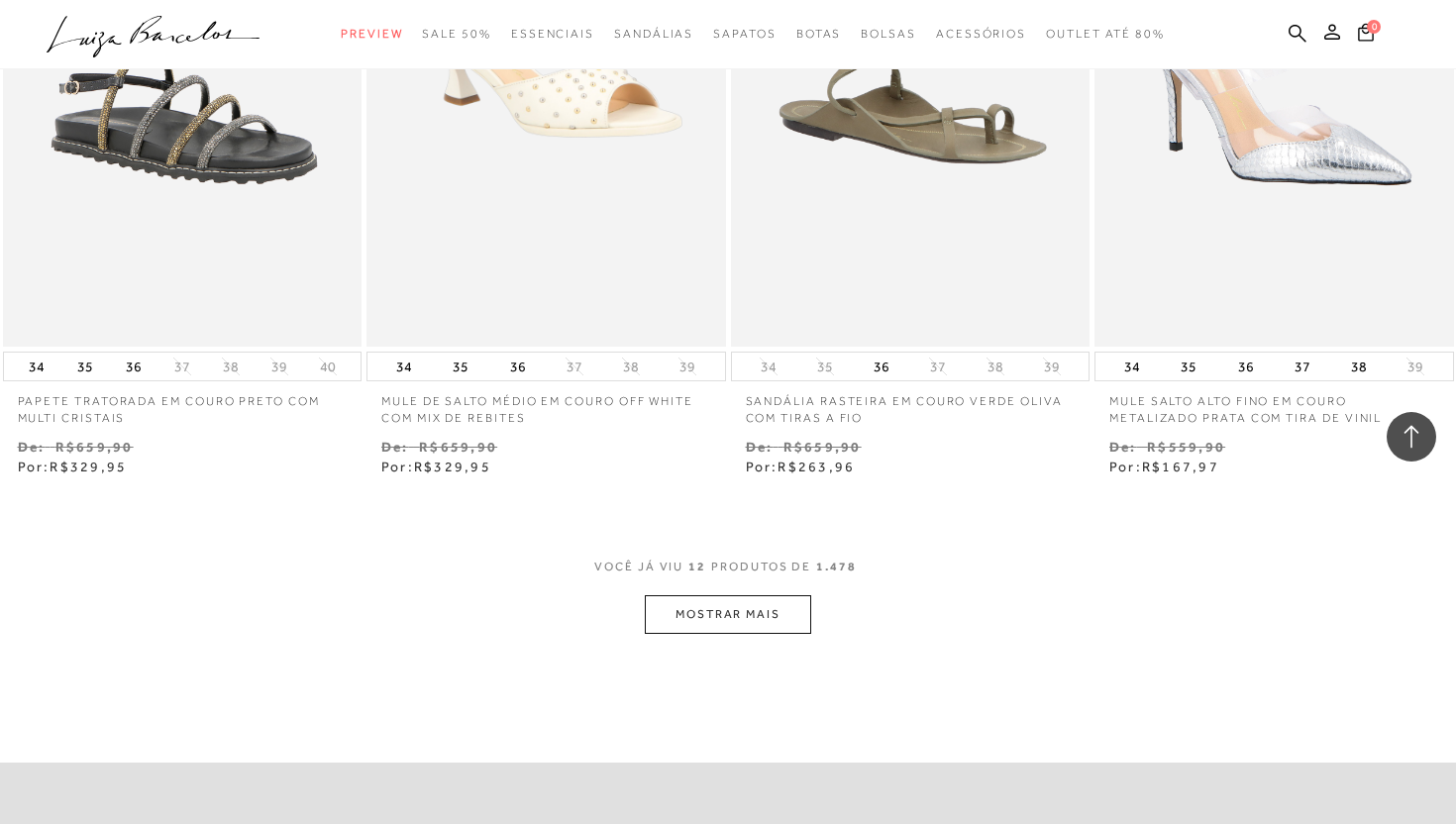 click on "MOSTRAR MAIS" at bounding box center (728, 614) 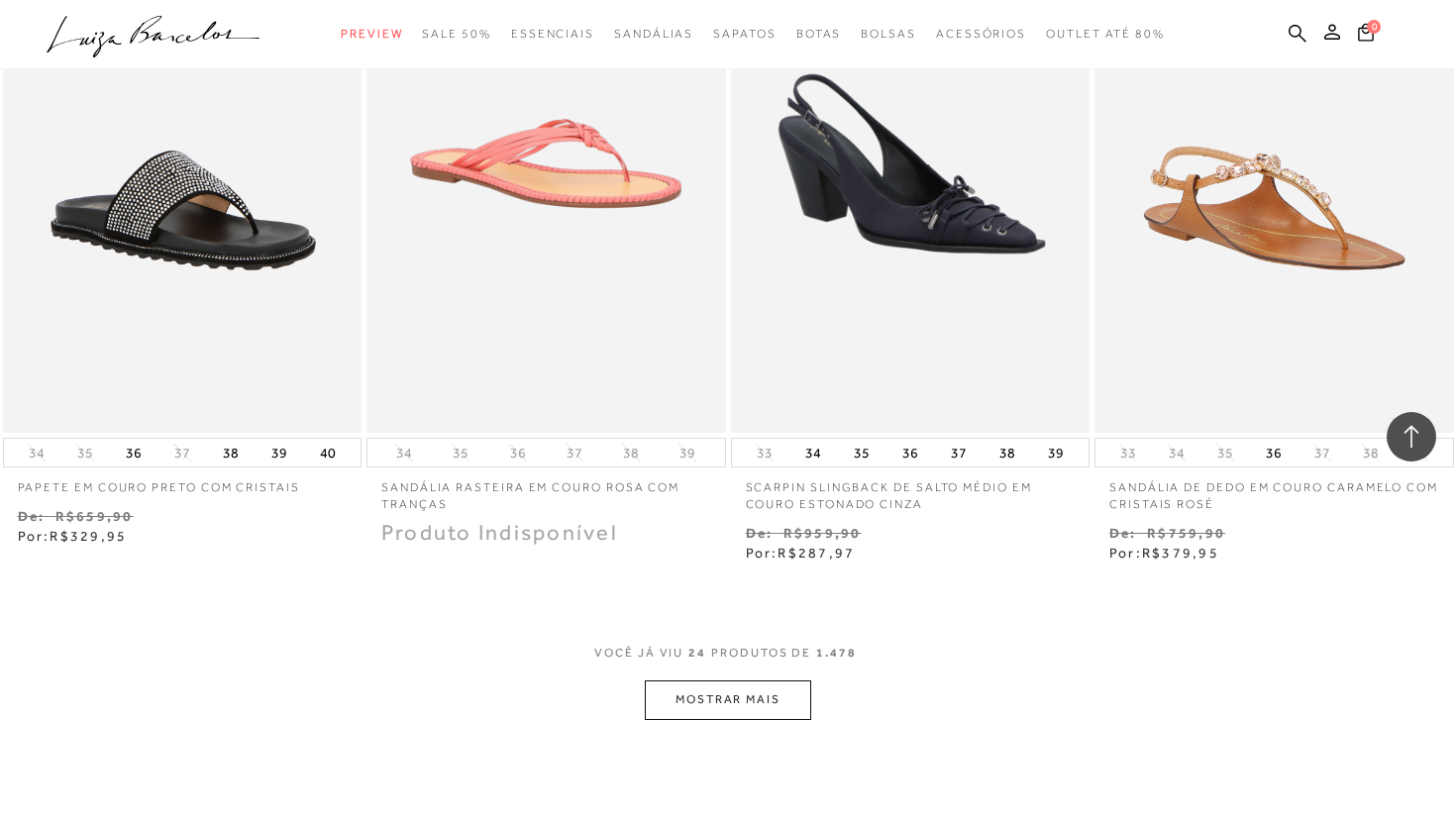 scroll, scrollTop: 3902, scrollLeft: 0, axis: vertical 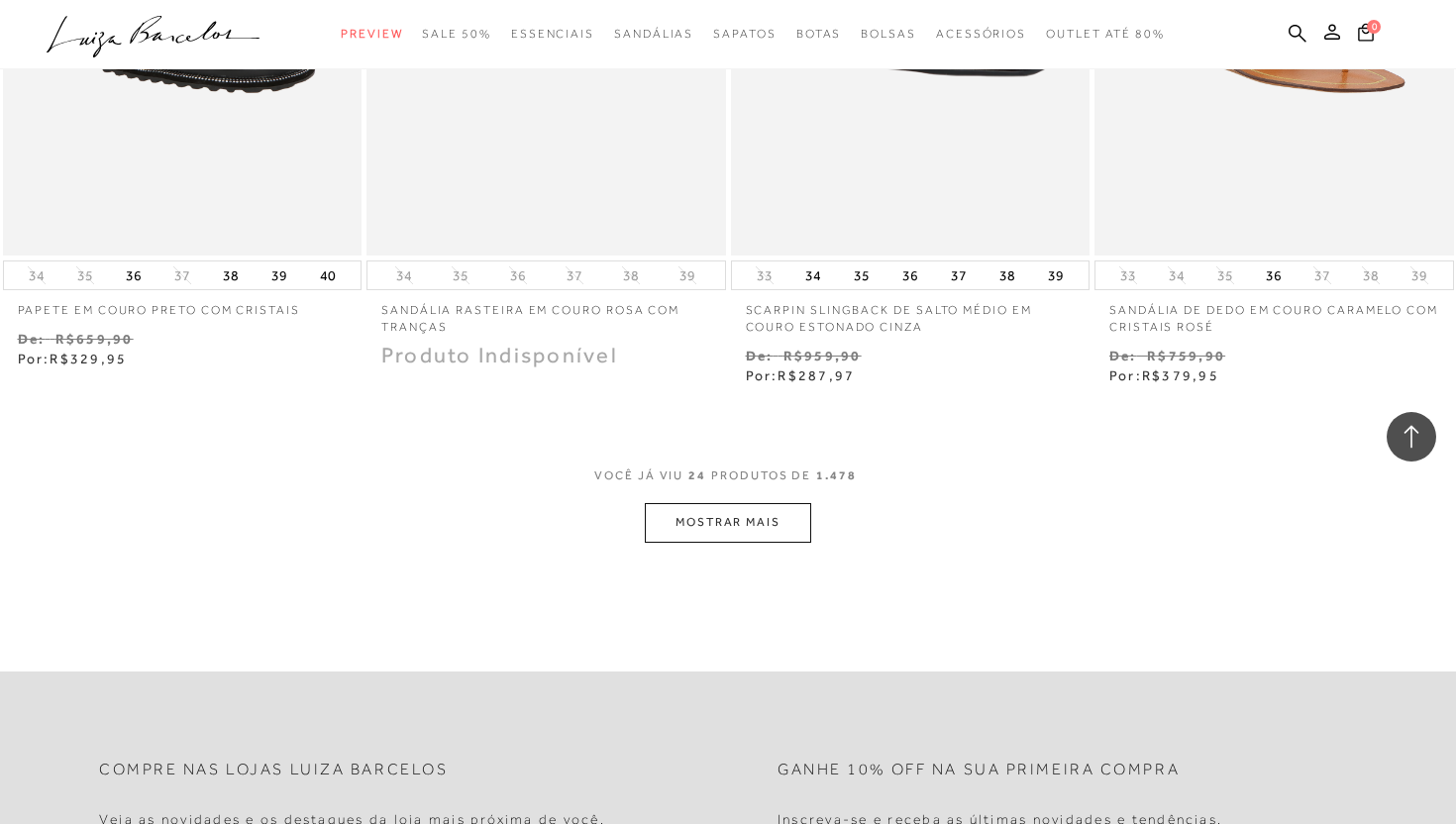 click on "MOSTRAR MAIS" at bounding box center (728, 522) 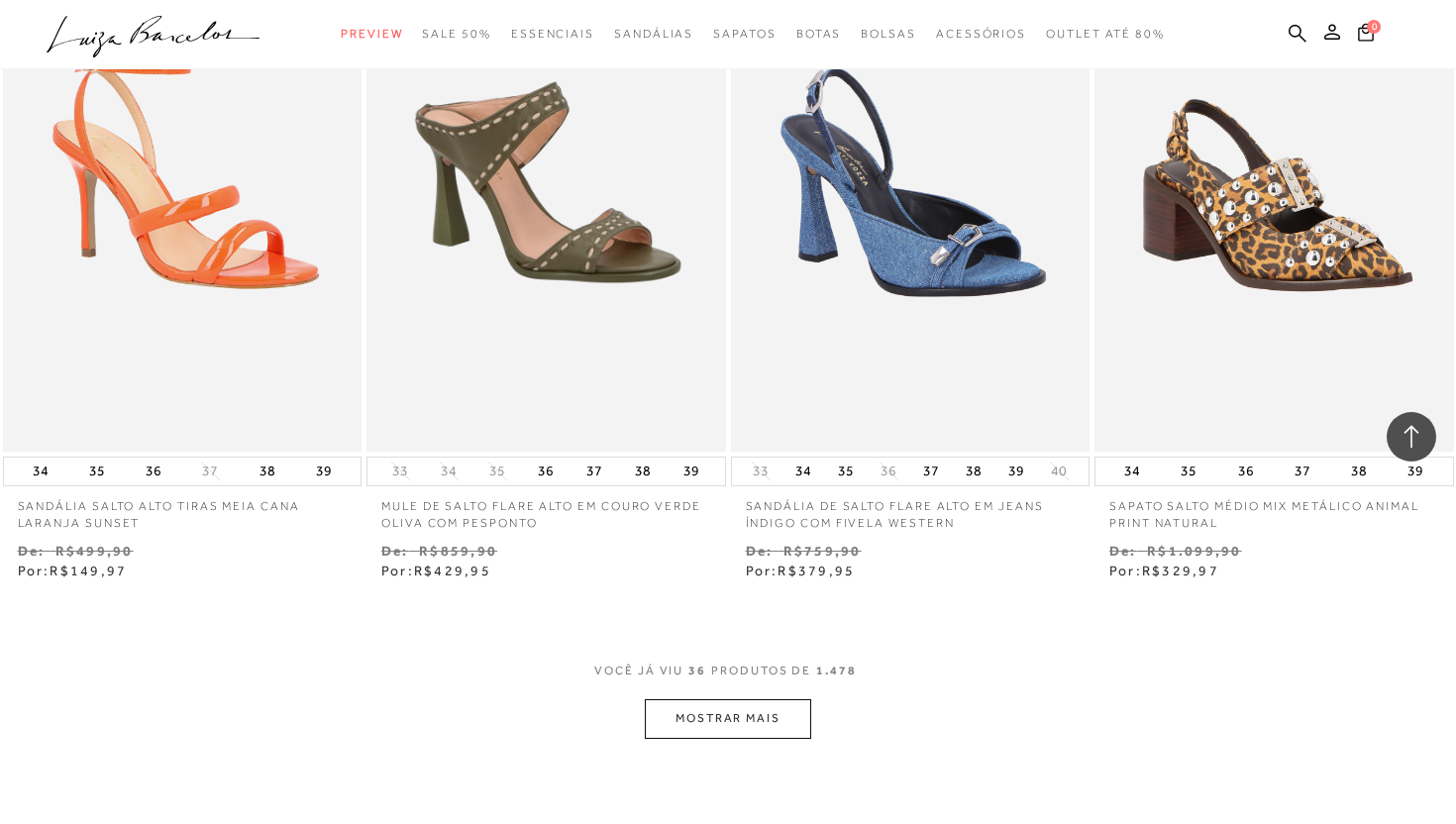 scroll, scrollTop: 6058, scrollLeft: 0, axis: vertical 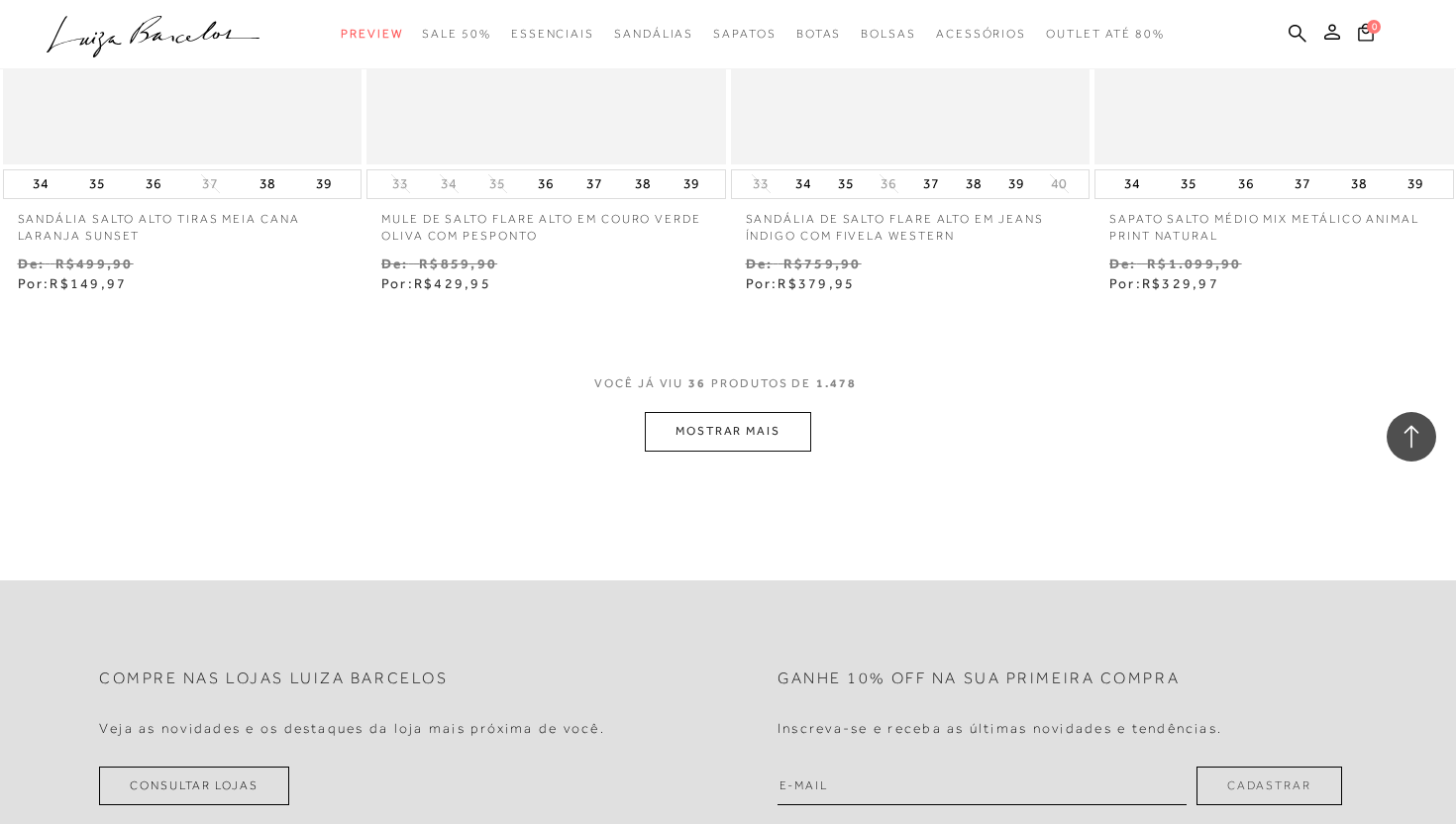 click on "MOSTRAR MAIS" at bounding box center (728, 431) 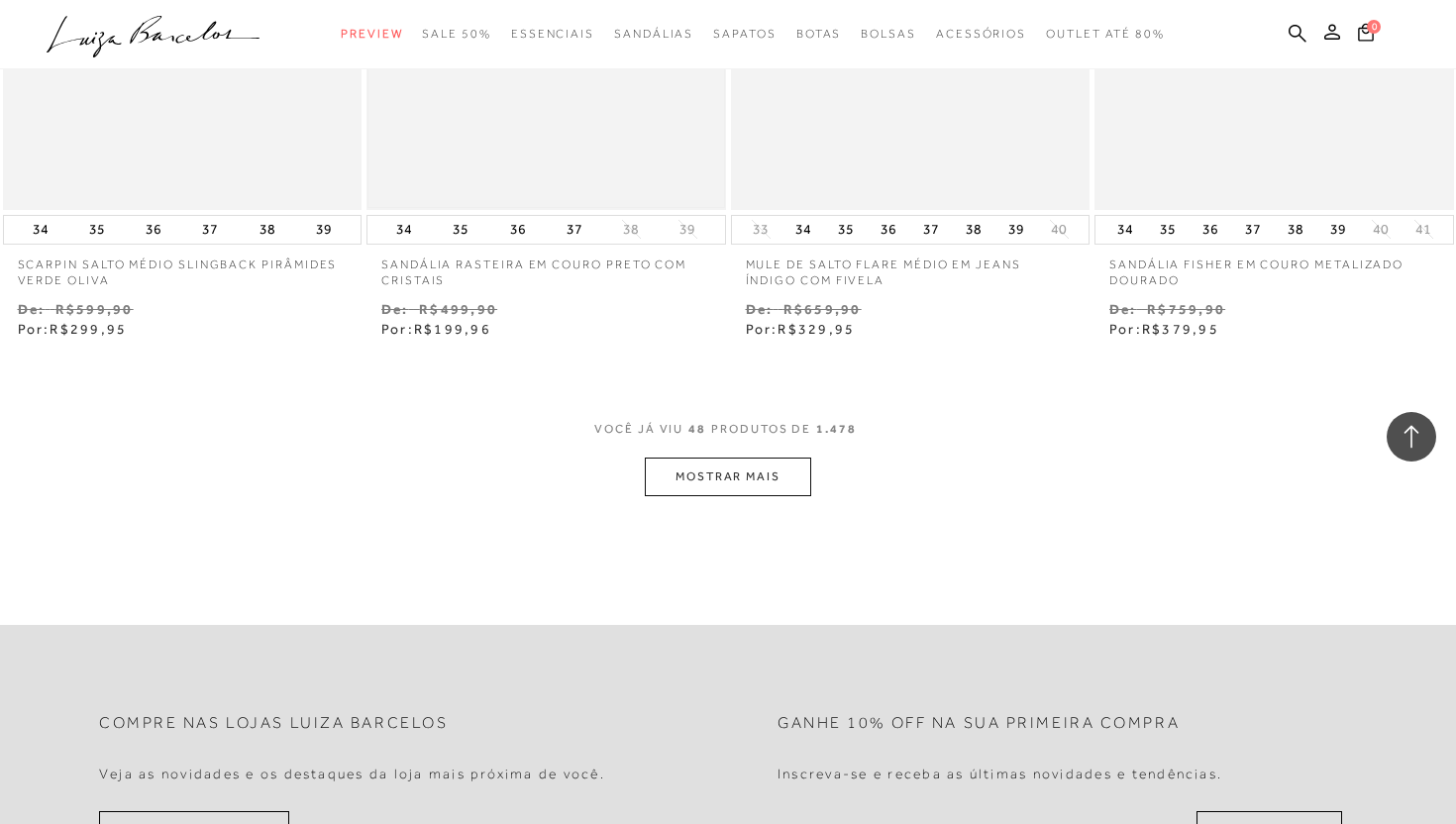 scroll, scrollTop: 8333, scrollLeft: 0, axis: vertical 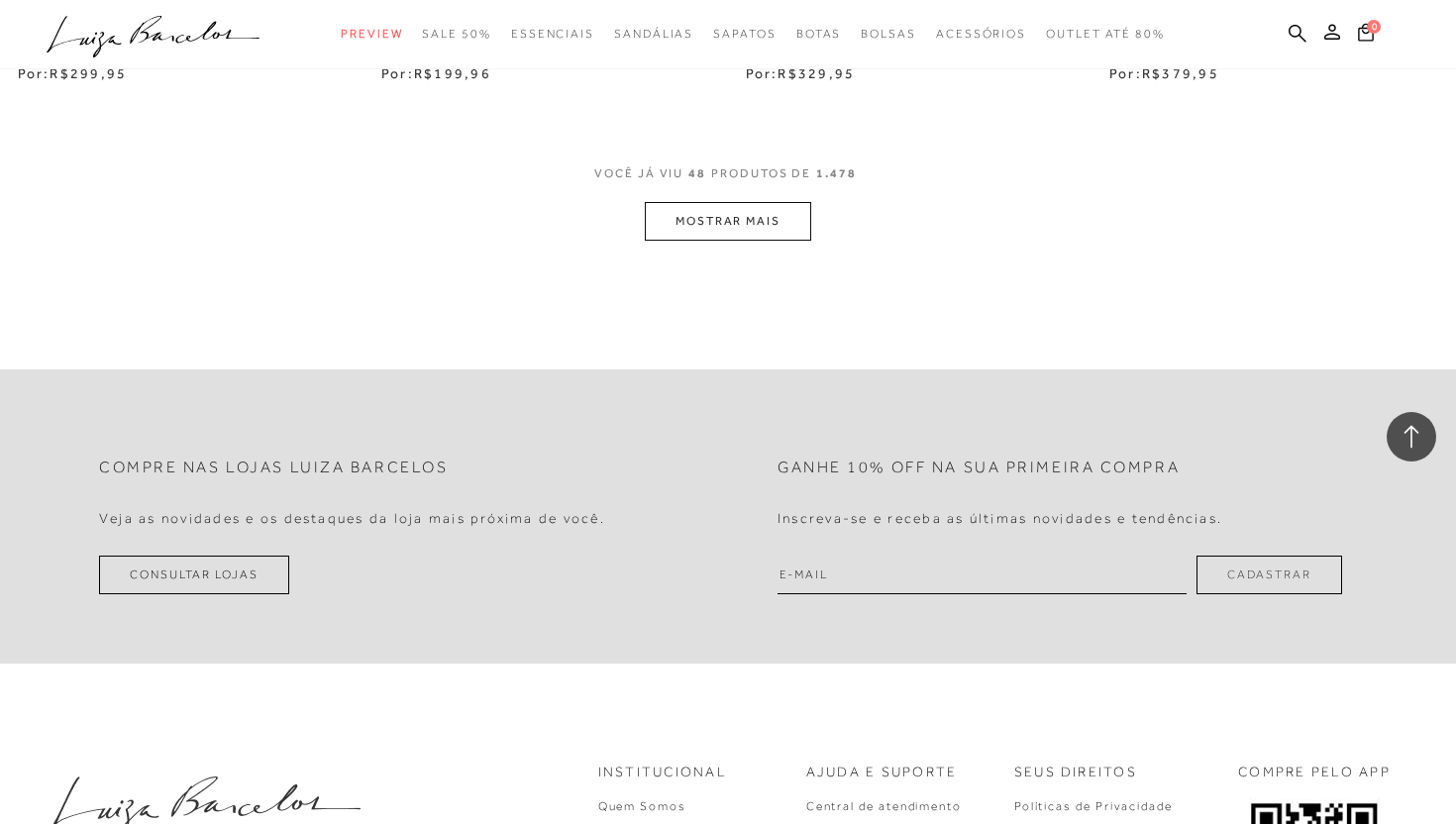 click on "MOSTRAR MAIS" at bounding box center [728, 221] 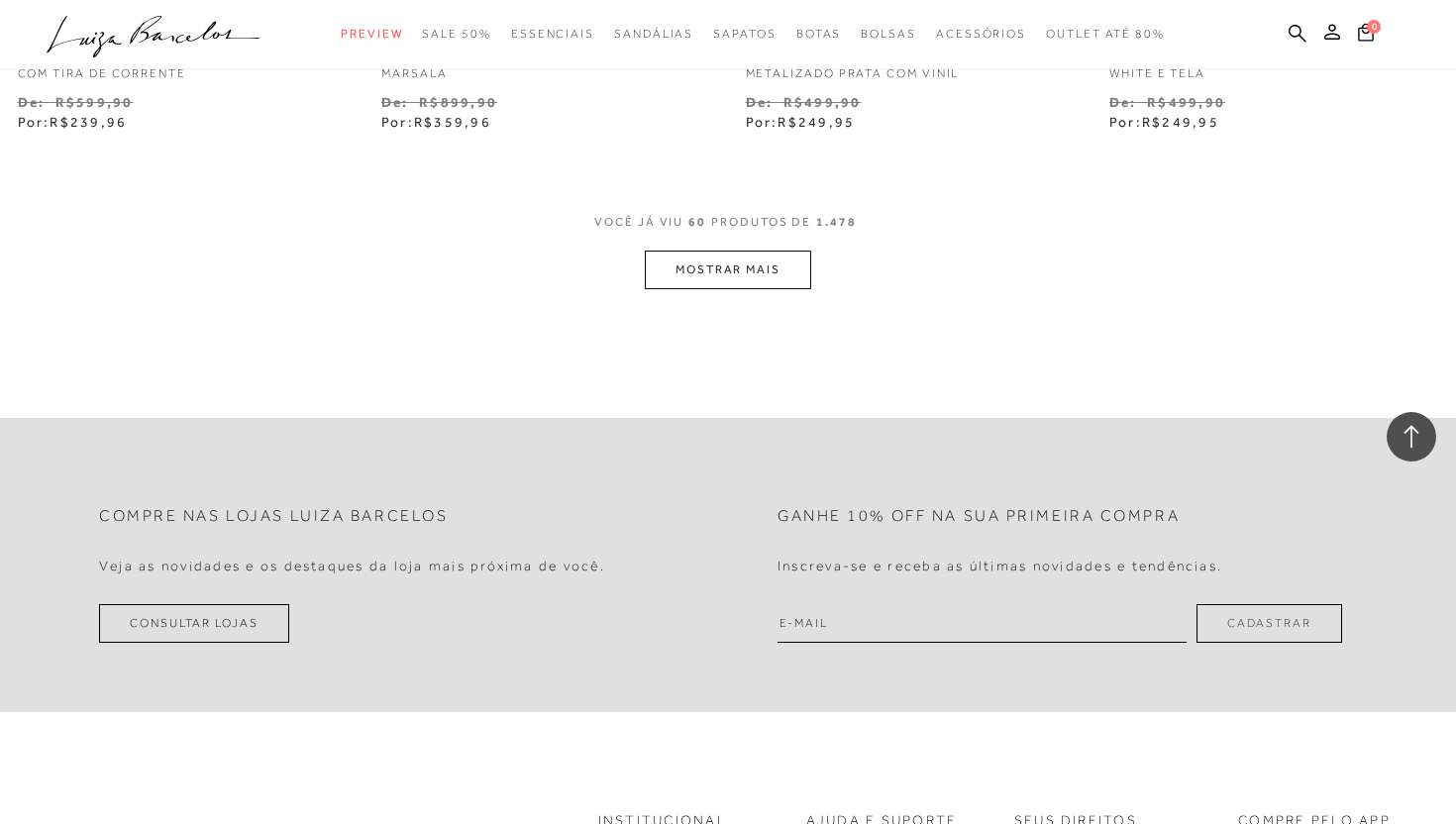 scroll, scrollTop: 10098, scrollLeft: 0, axis: vertical 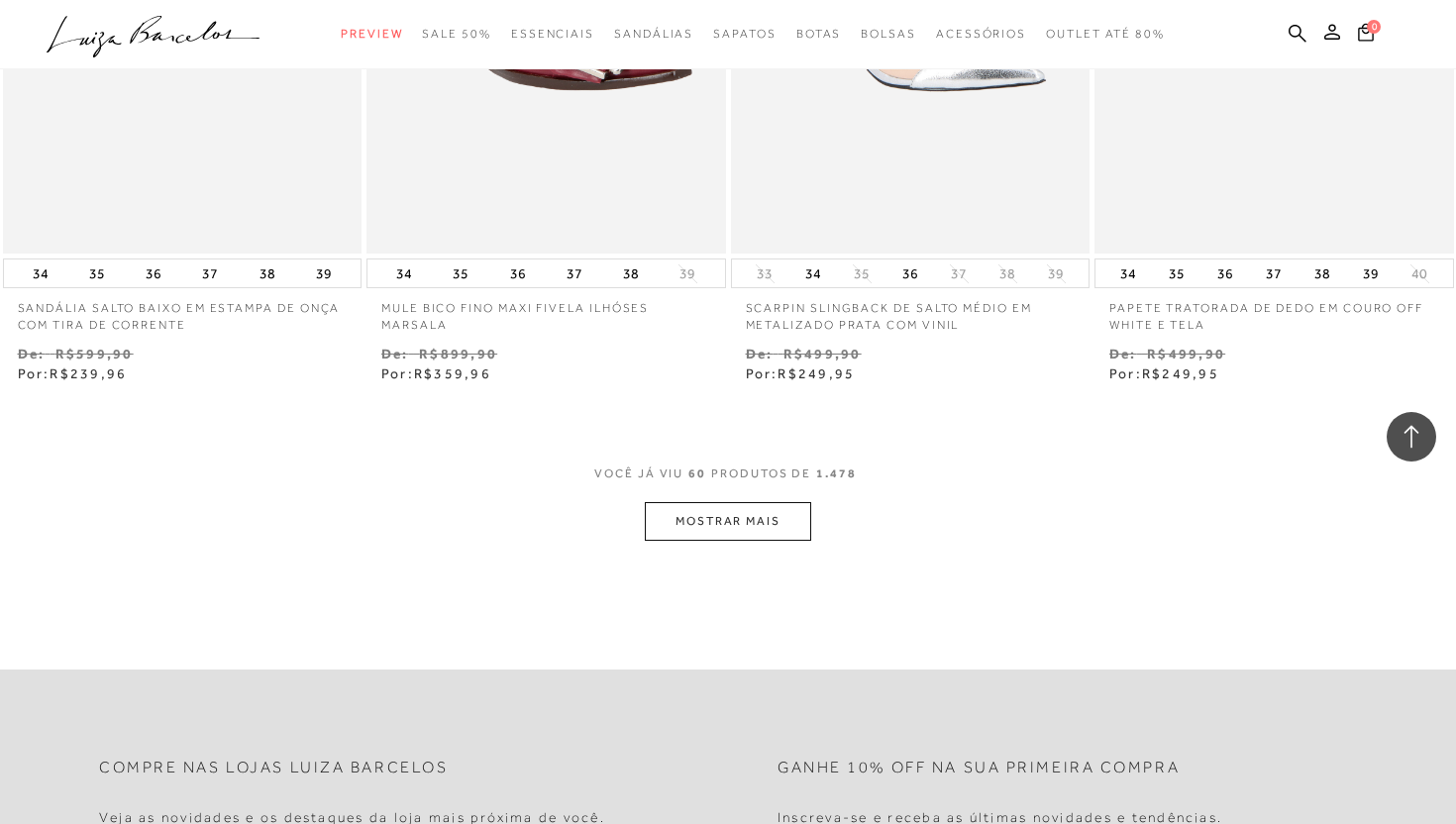 click on "MOSTRAR MAIS" at bounding box center [728, 521] 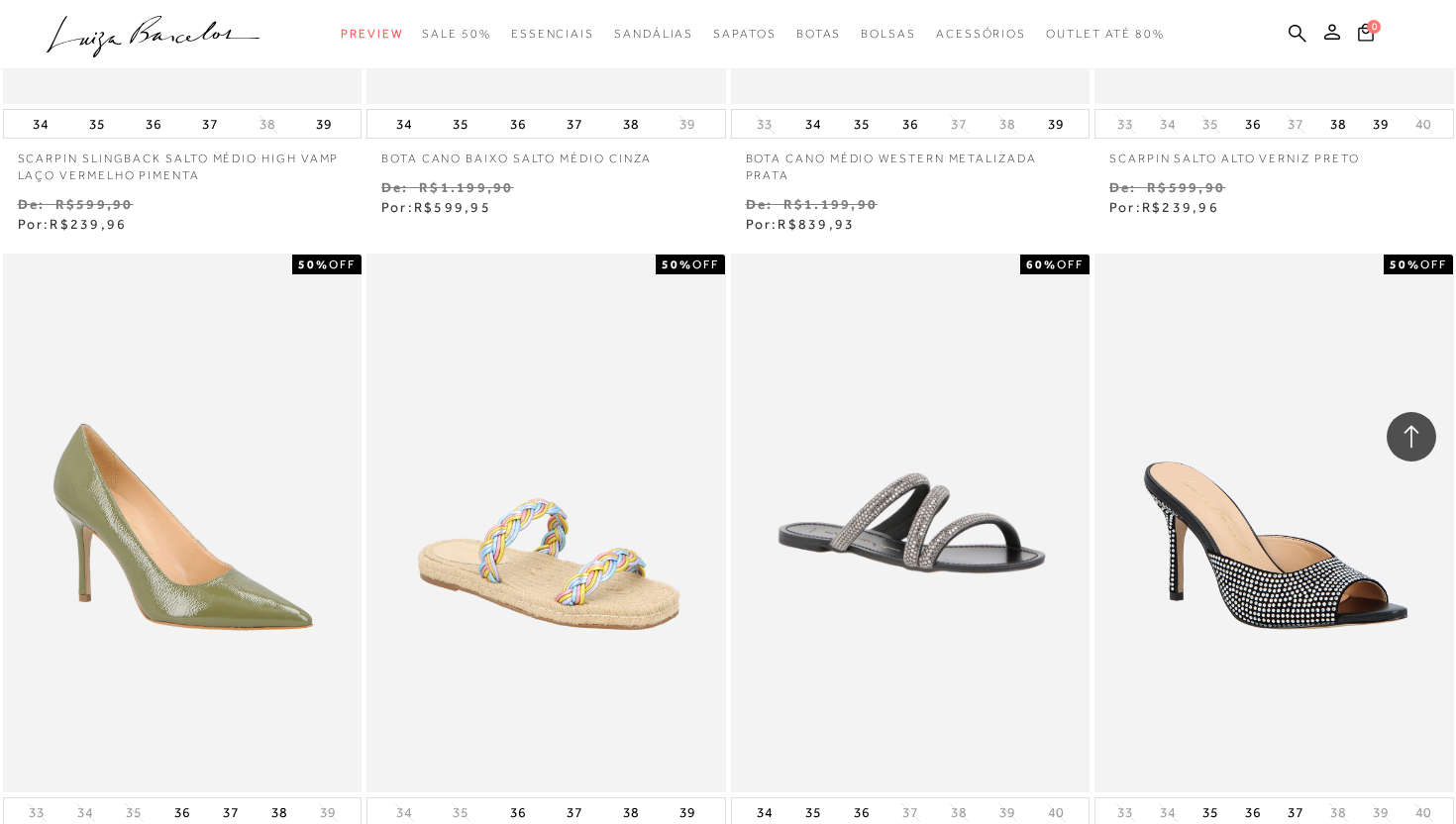 scroll, scrollTop: 11752, scrollLeft: 0, axis: vertical 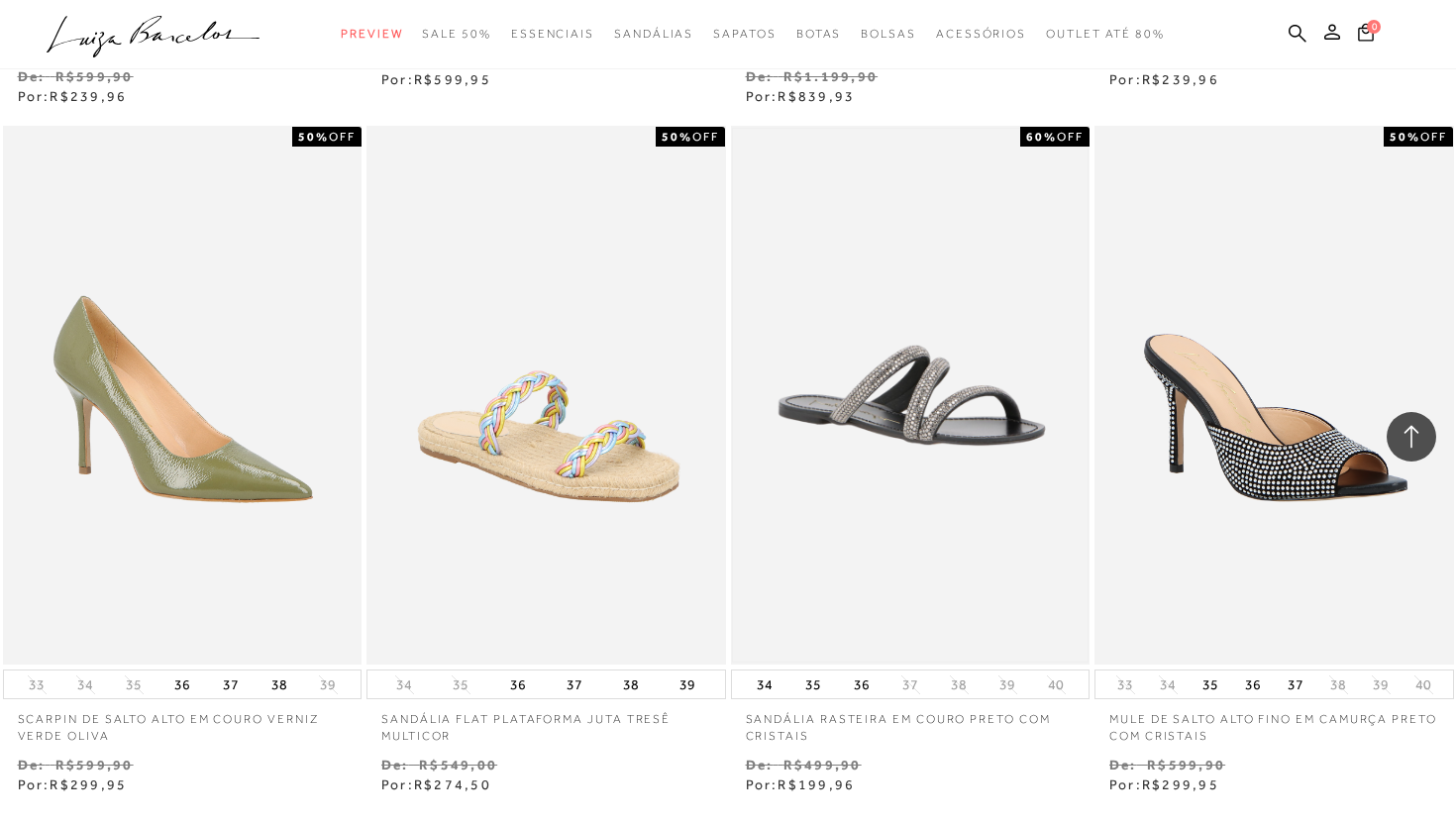 type 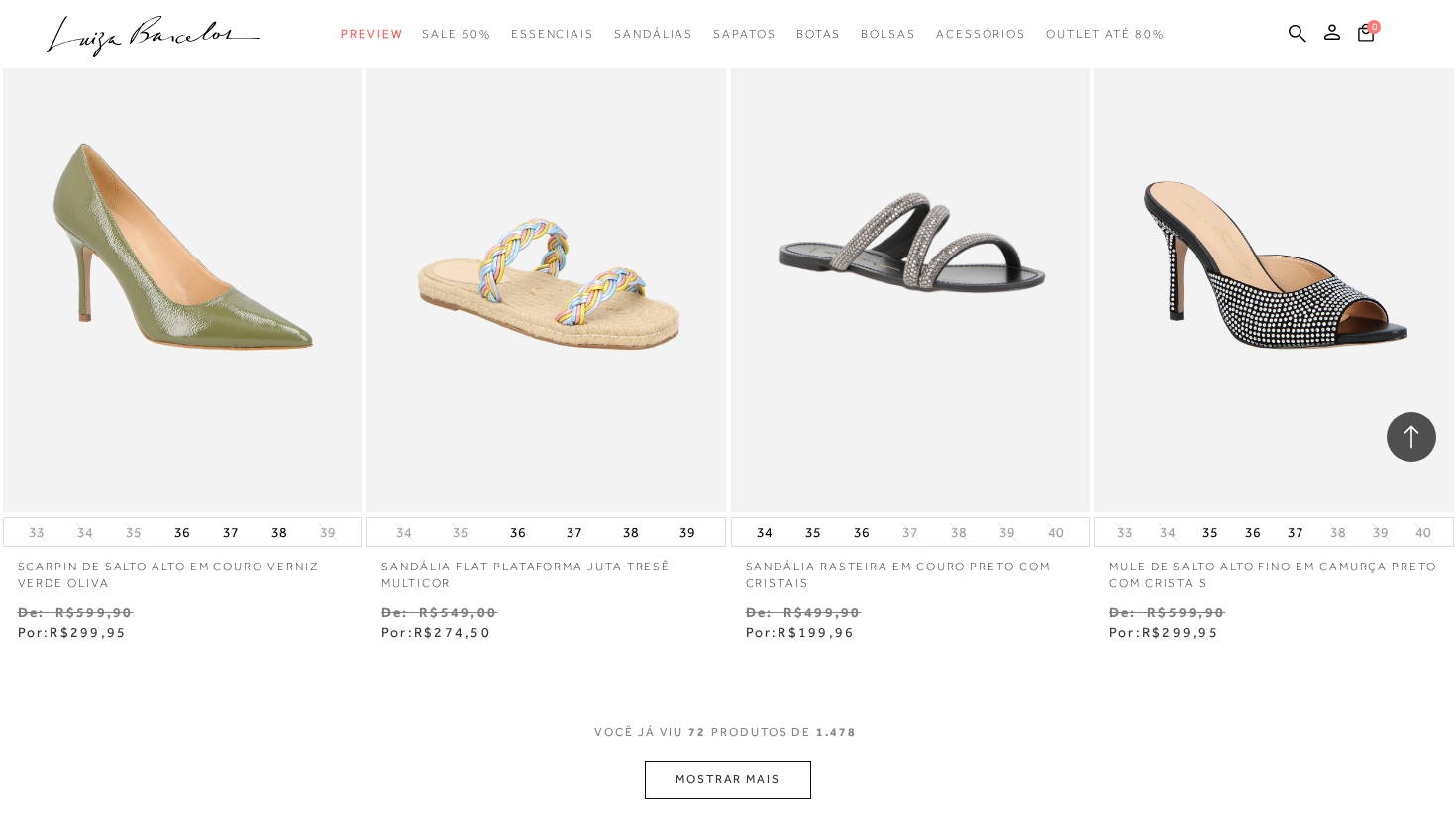 scroll, scrollTop: 12110, scrollLeft: 0, axis: vertical 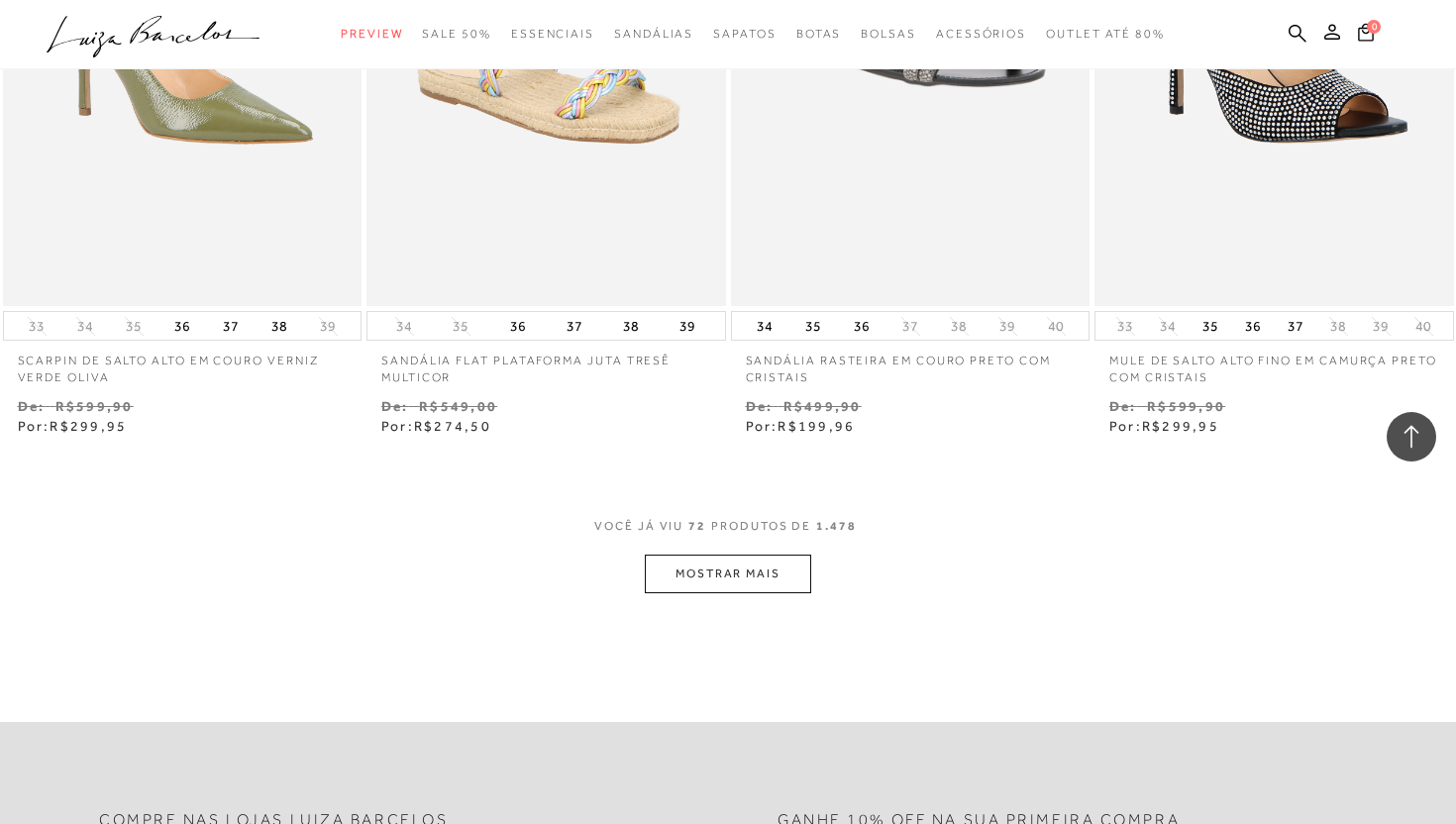 click on "MOSTRAR MAIS" at bounding box center [728, 573] 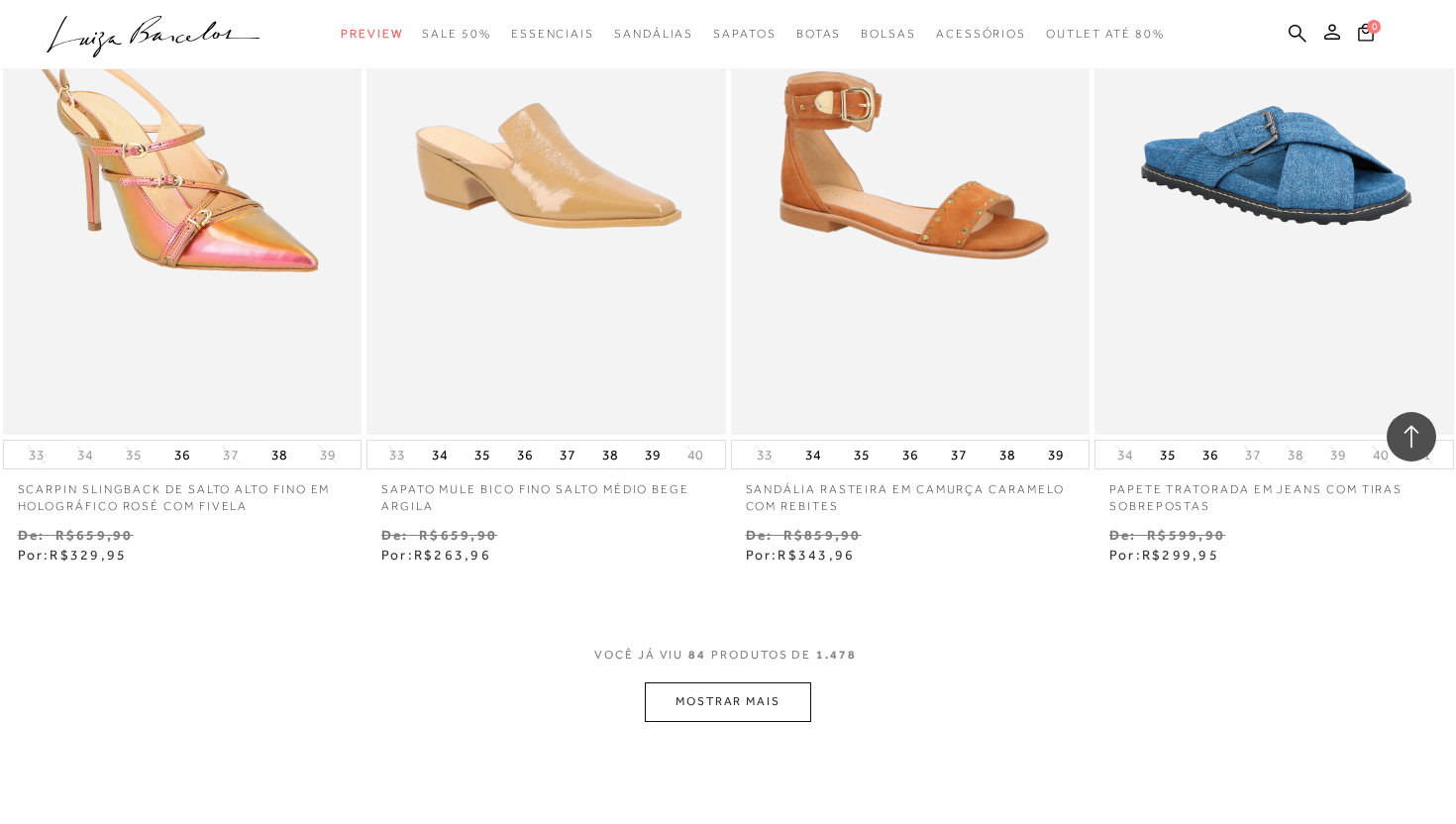scroll, scrollTop: 14449, scrollLeft: 0, axis: vertical 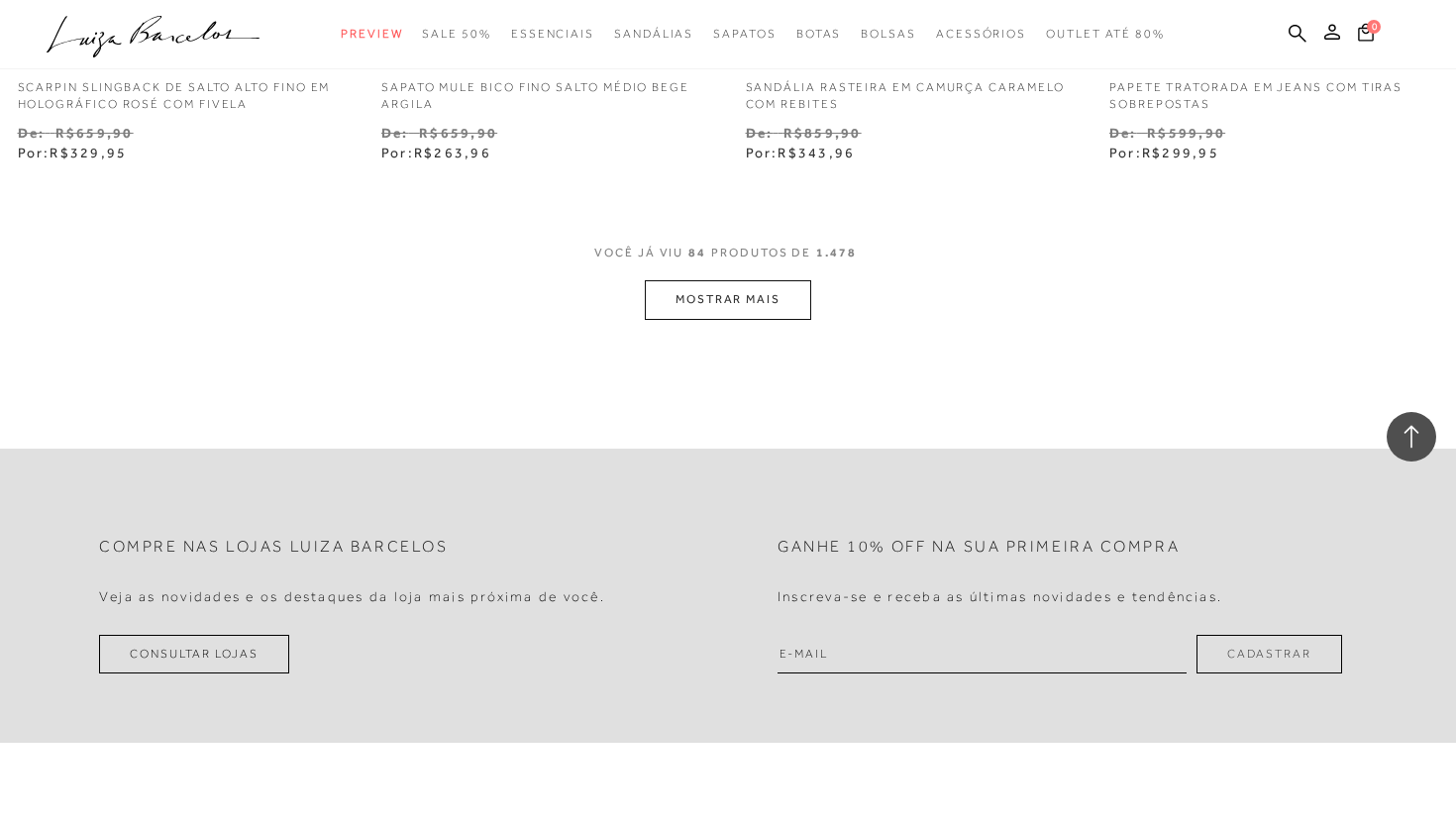 click on "MOSTRAR MAIS" at bounding box center (728, 299) 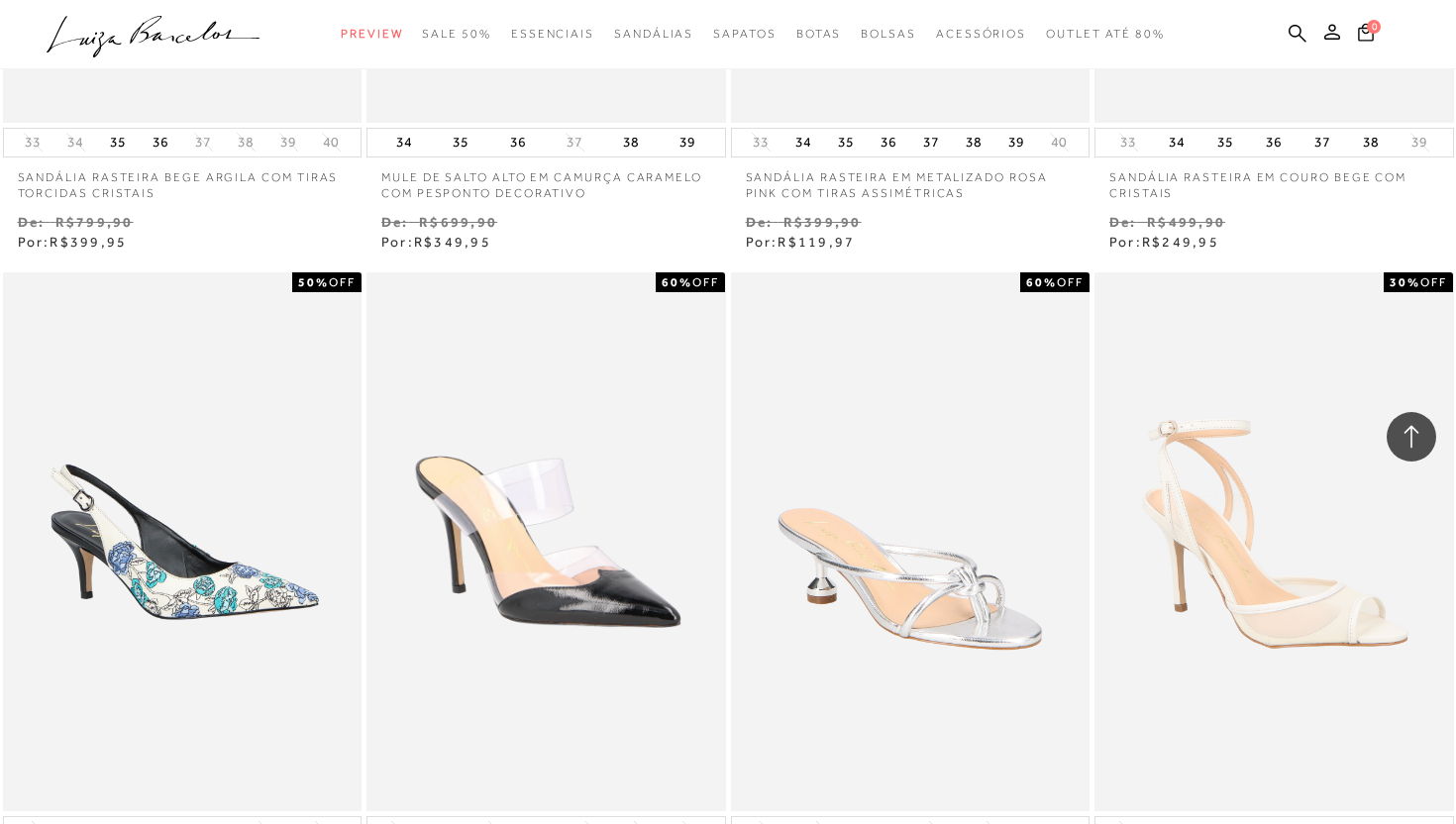 scroll, scrollTop: 16105, scrollLeft: 0, axis: vertical 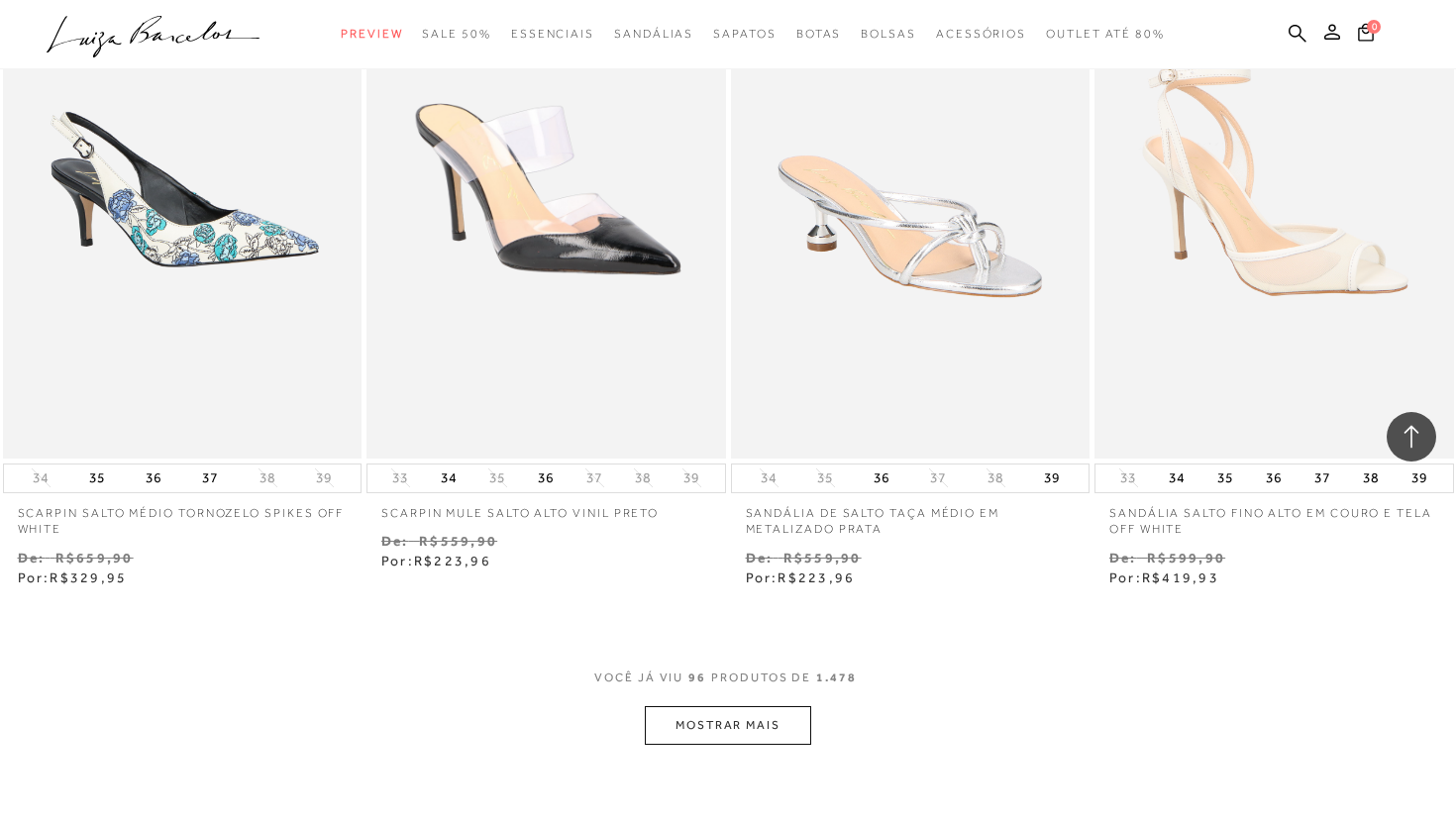 click on "MOSTRAR MAIS" at bounding box center [728, 725] 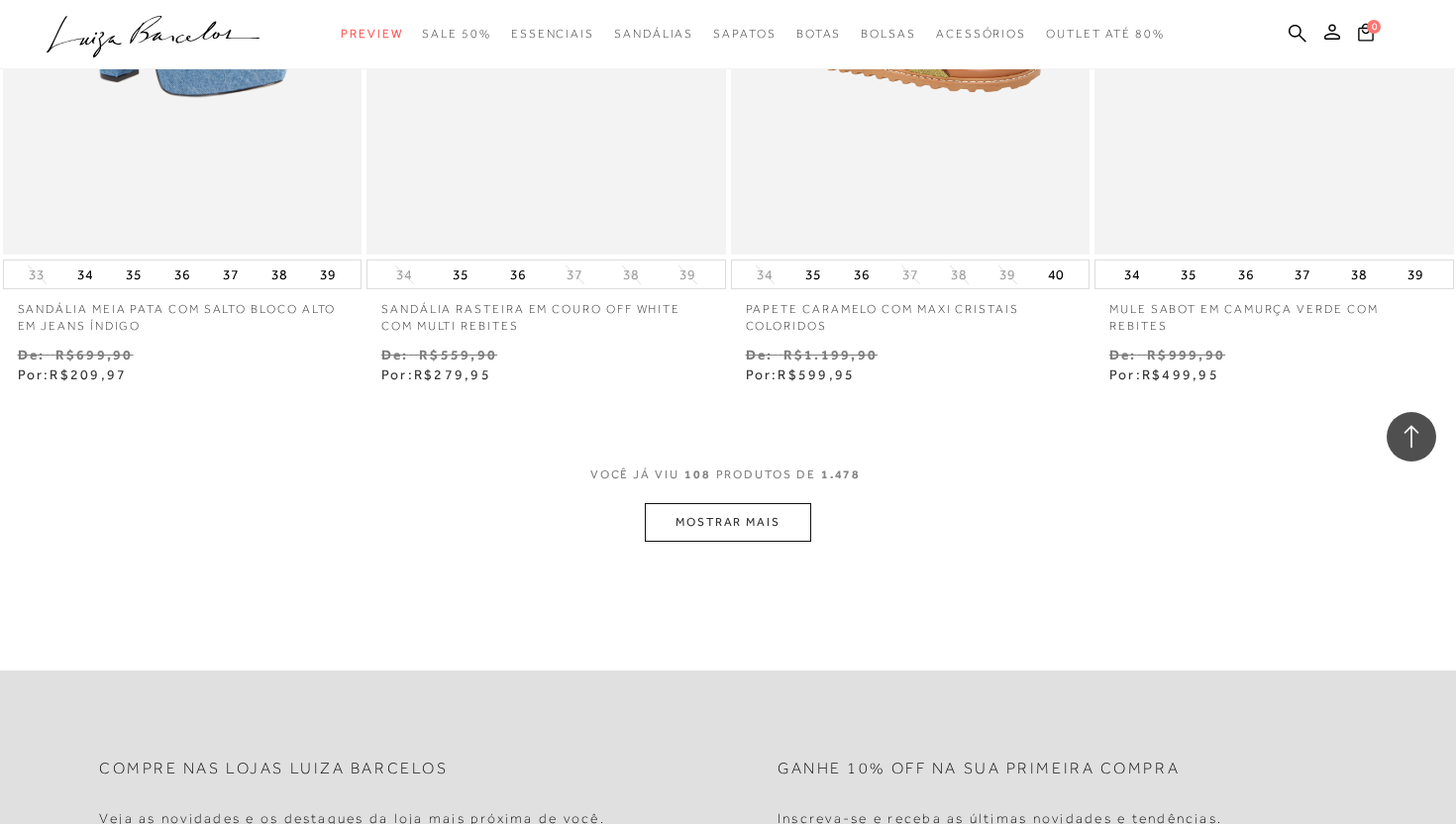 scroll, scrollTop: 18613, scrollLeft: 0, axis: vertical 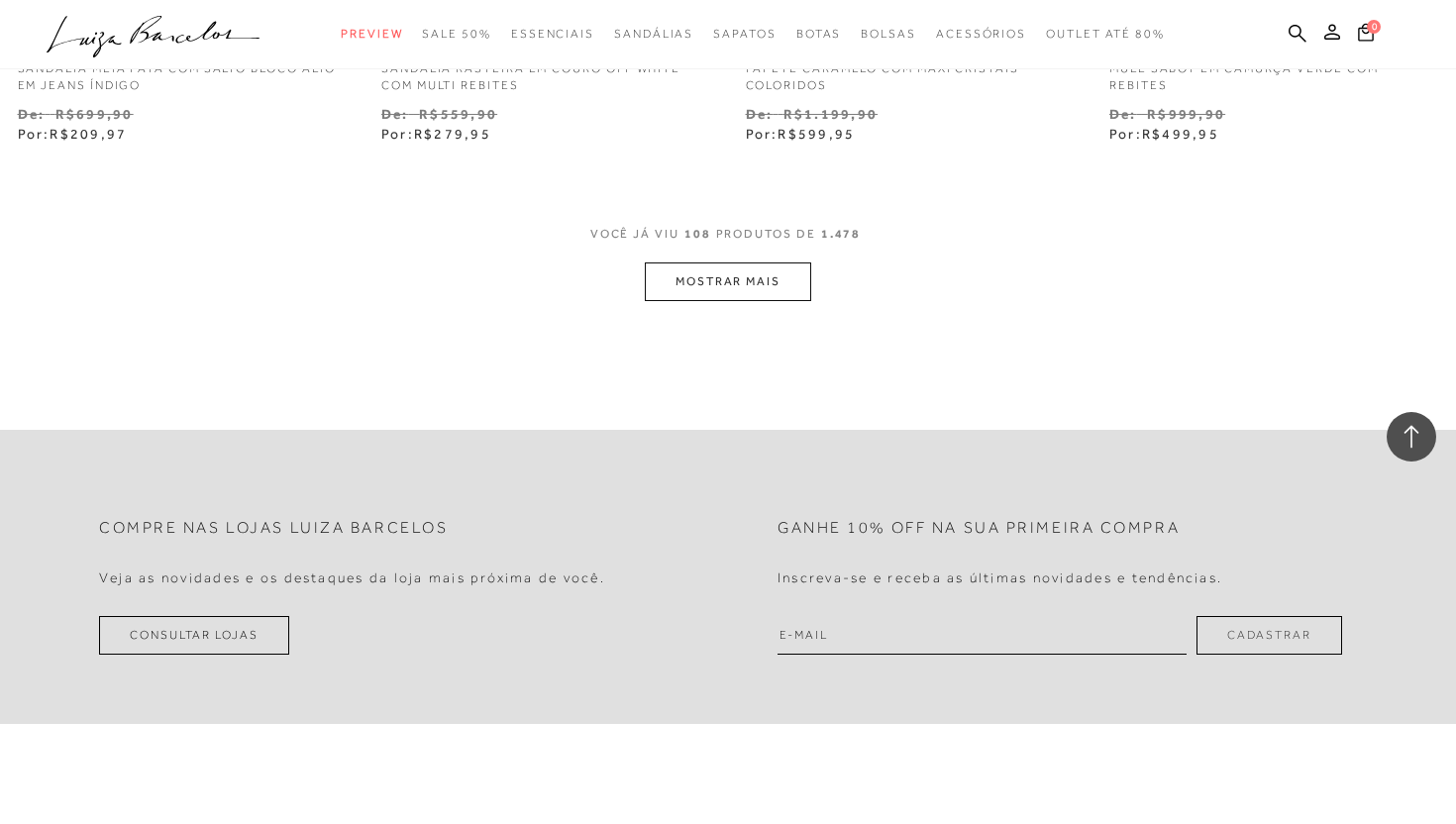 click on "MOSTRAR MAIS" at bounding box center [728, 281] 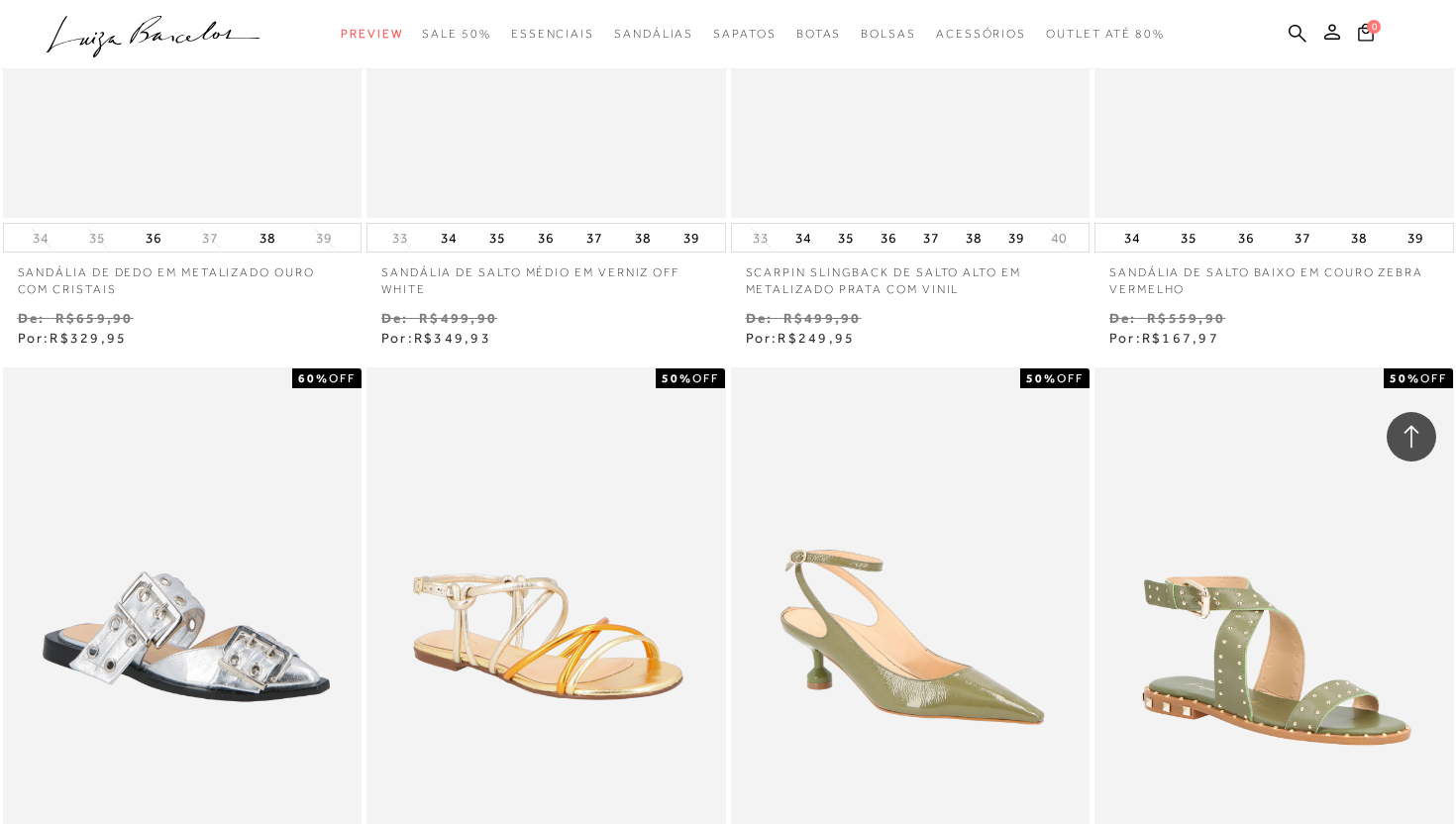 scroll, scrollTop: 20210, scrollLeft: 0, axis: vertical 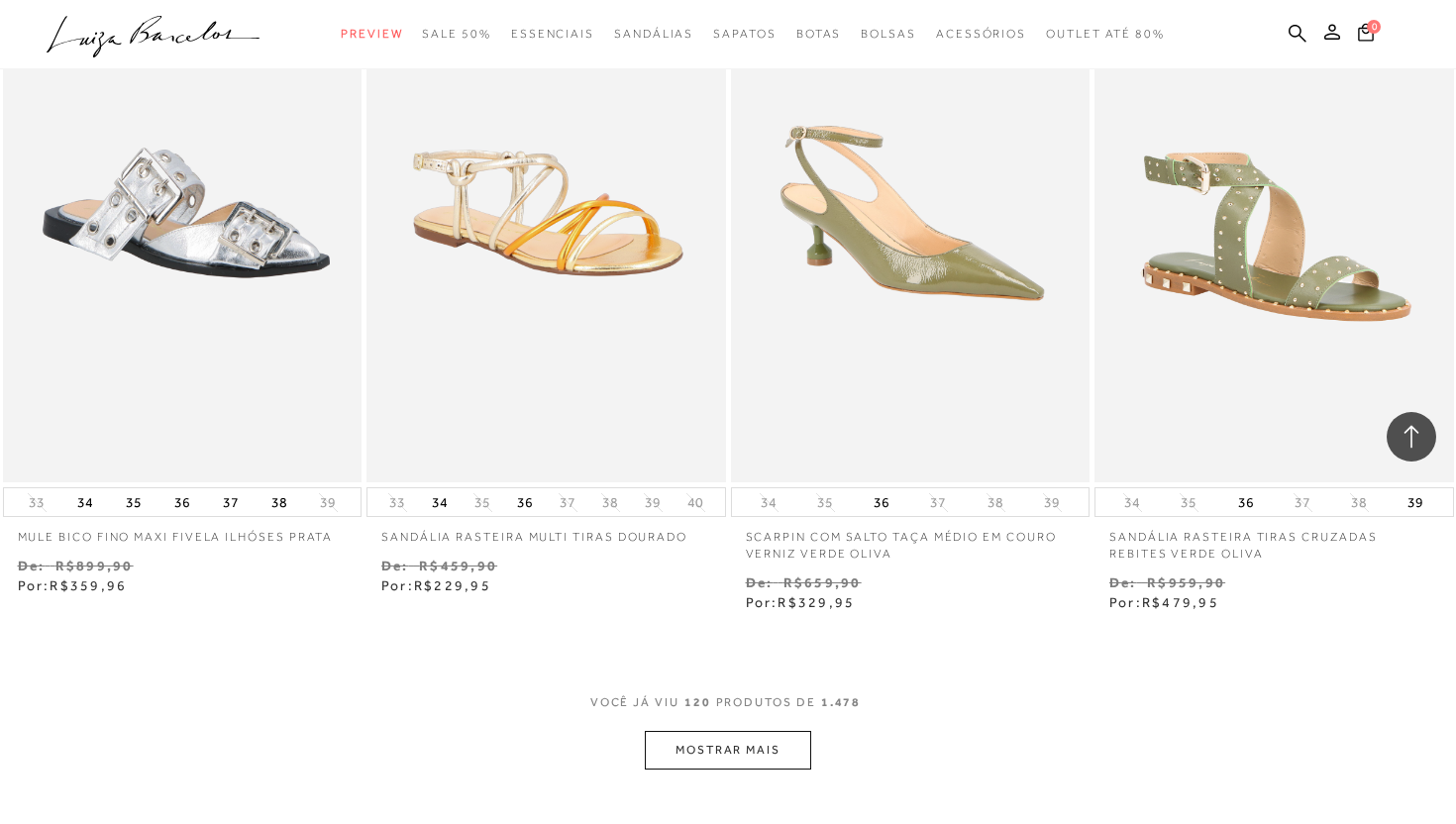 click on "MOSTRAR MAIS" at bounding box center [728, 750] 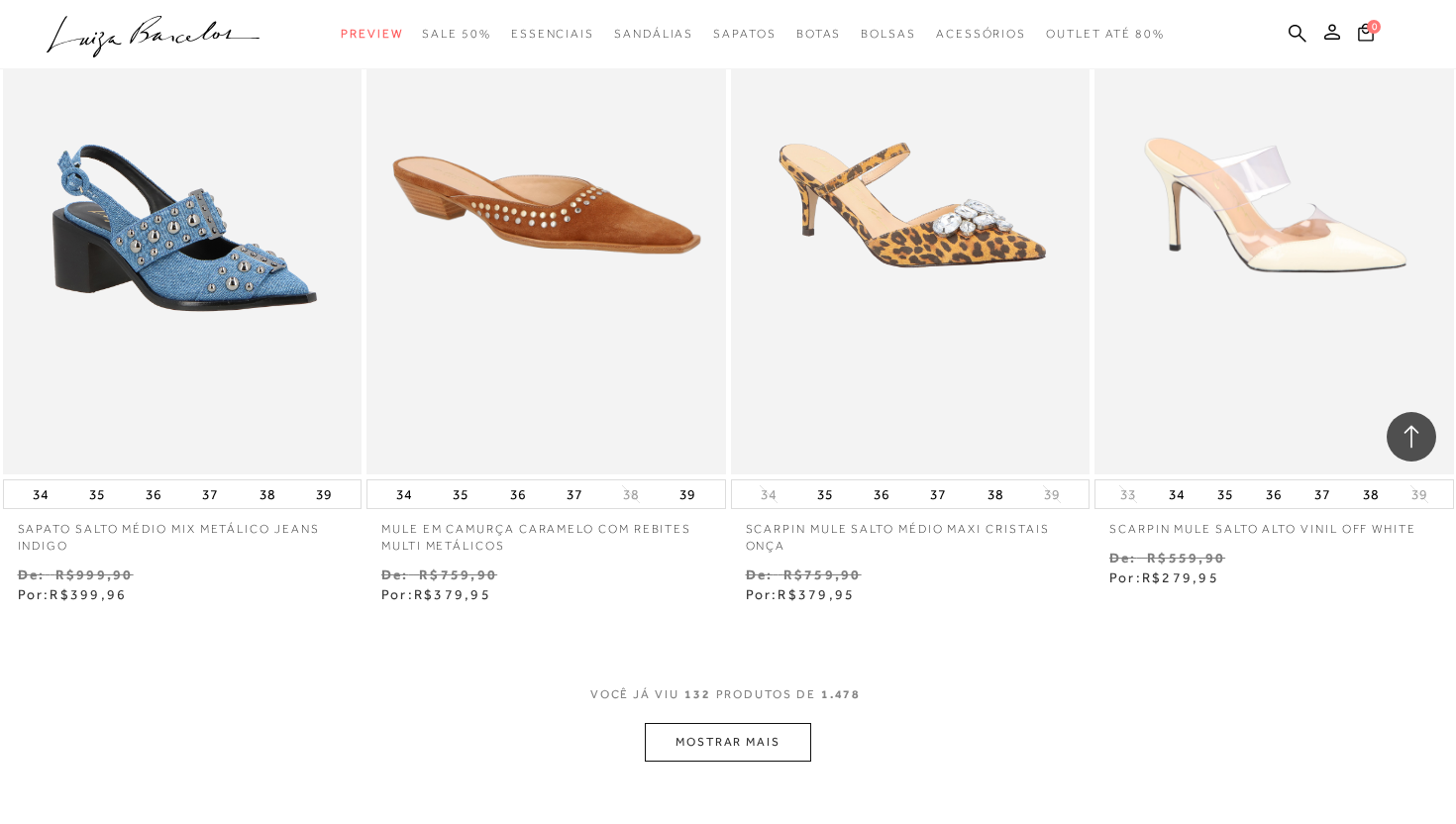 scroll, scrollTop: 22307, scrollLeft: 0, axis: vertical 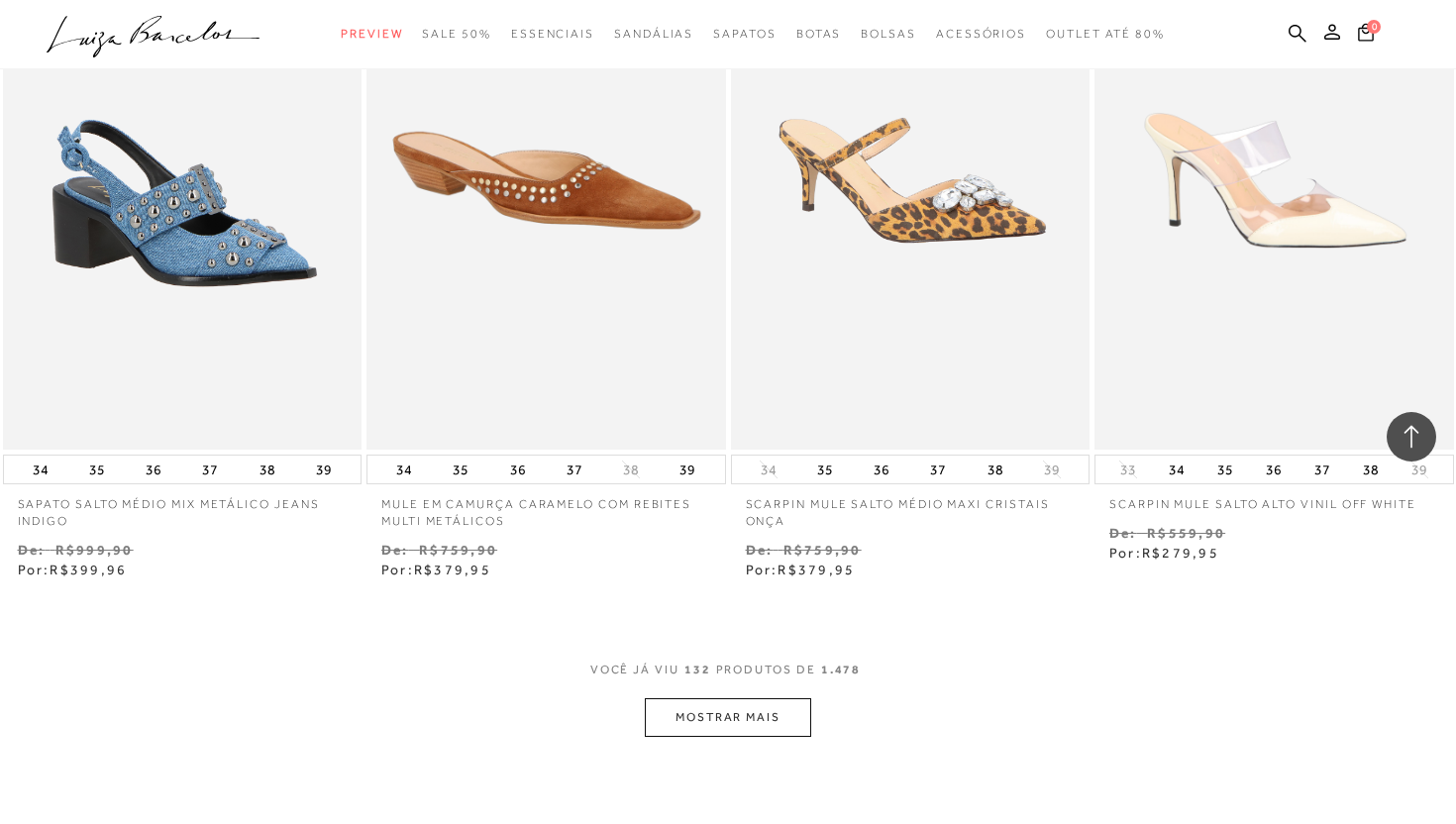 click on "MOSTRAR MAIS" at bounding box center [728, 717] 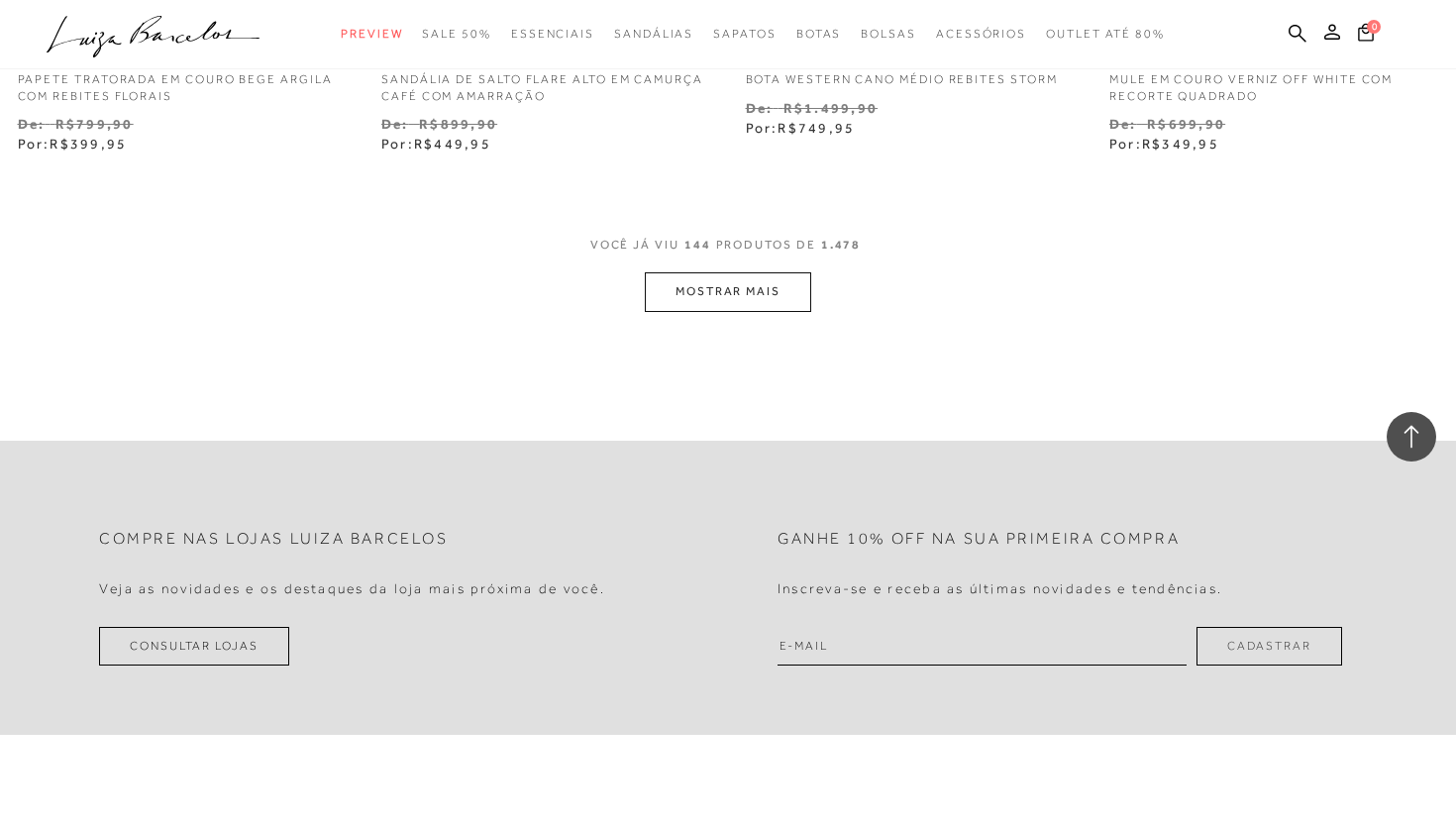 scroll, scrollTop: 24948, scrollLeft: 0, axis: vertical 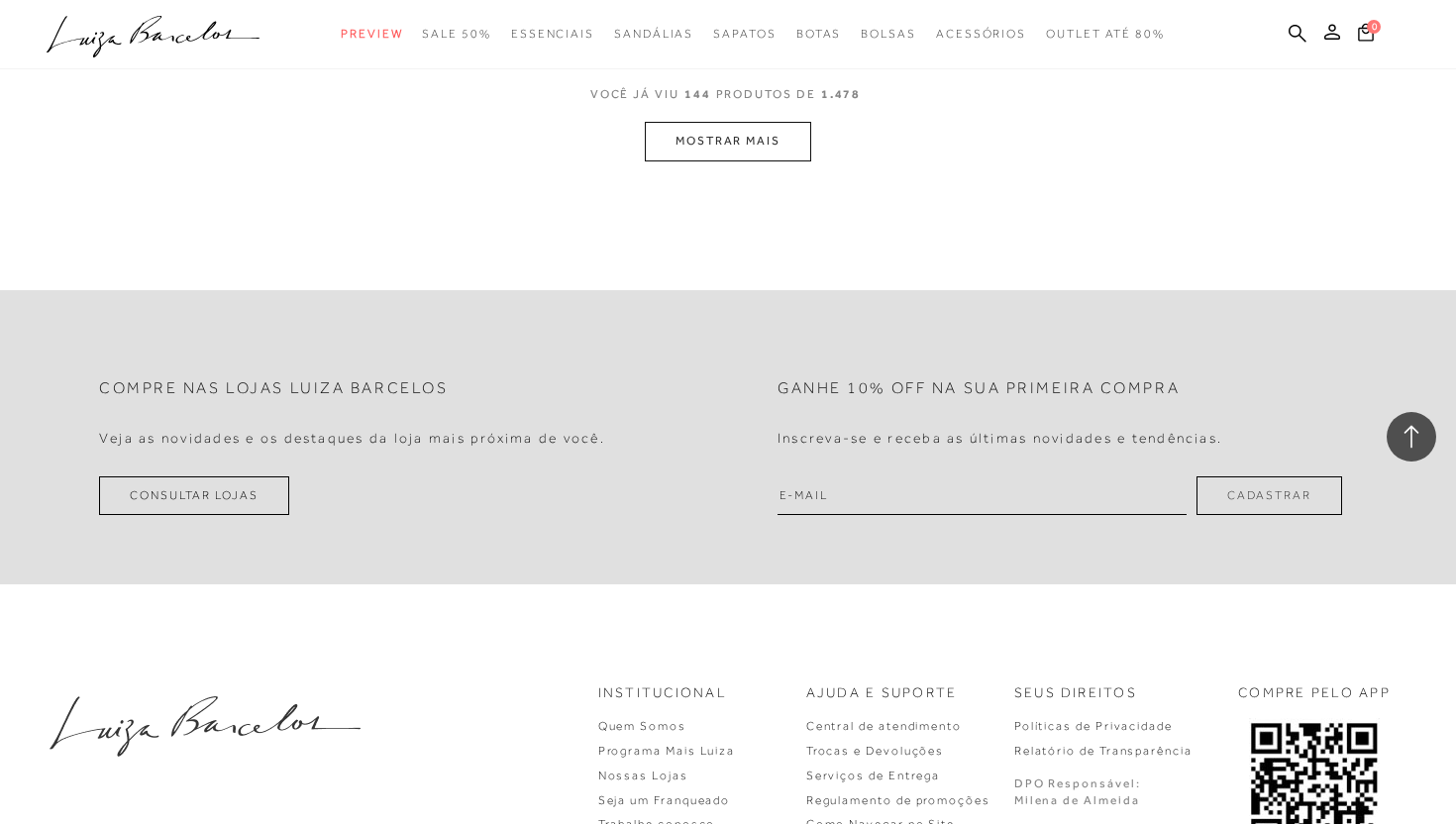 click on "MOSTRAR MAIS" at bounding box center (728, 141) 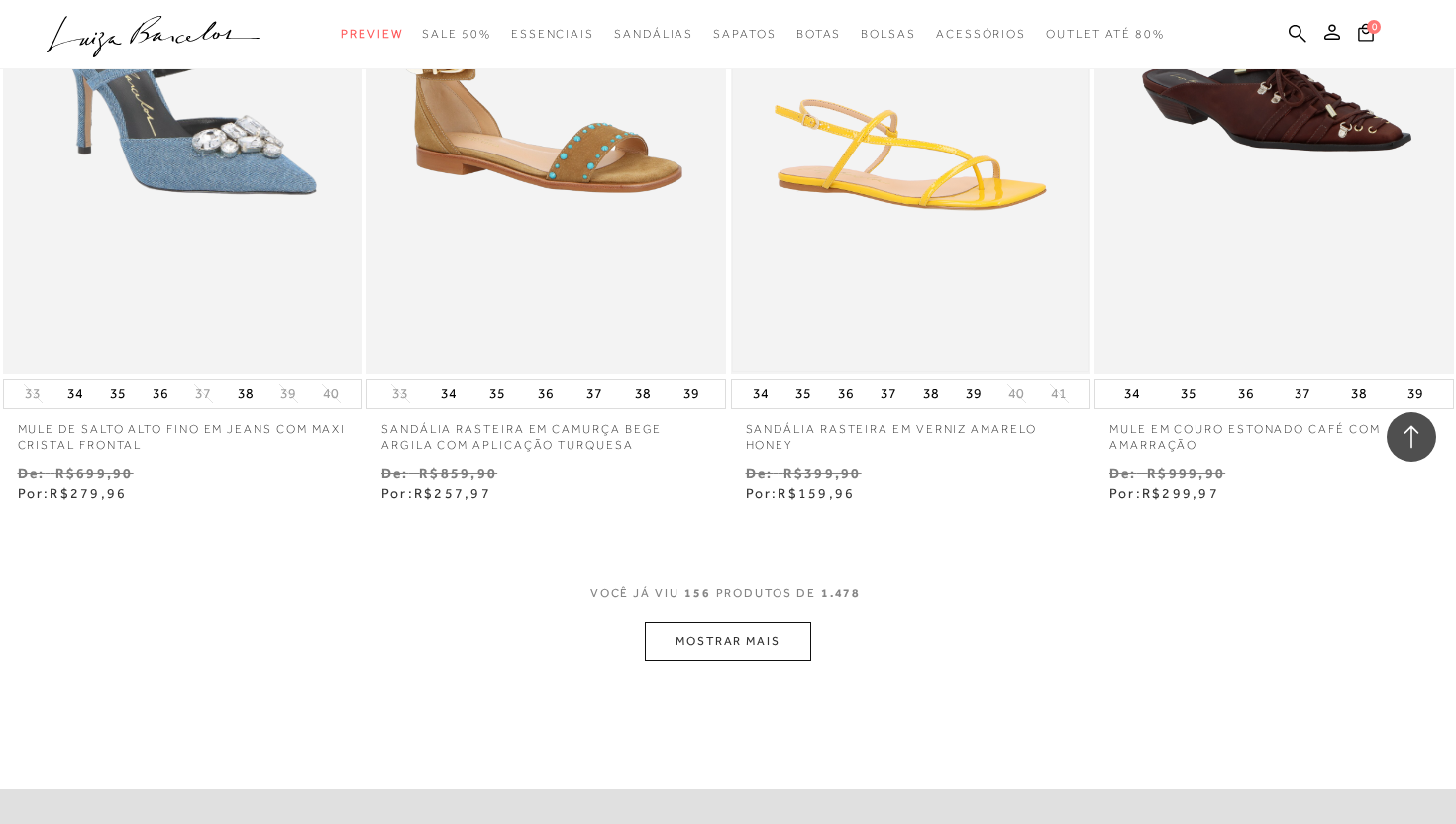 scroll, scrollTop: 26565, scrollLeft: 0, axis: vertical 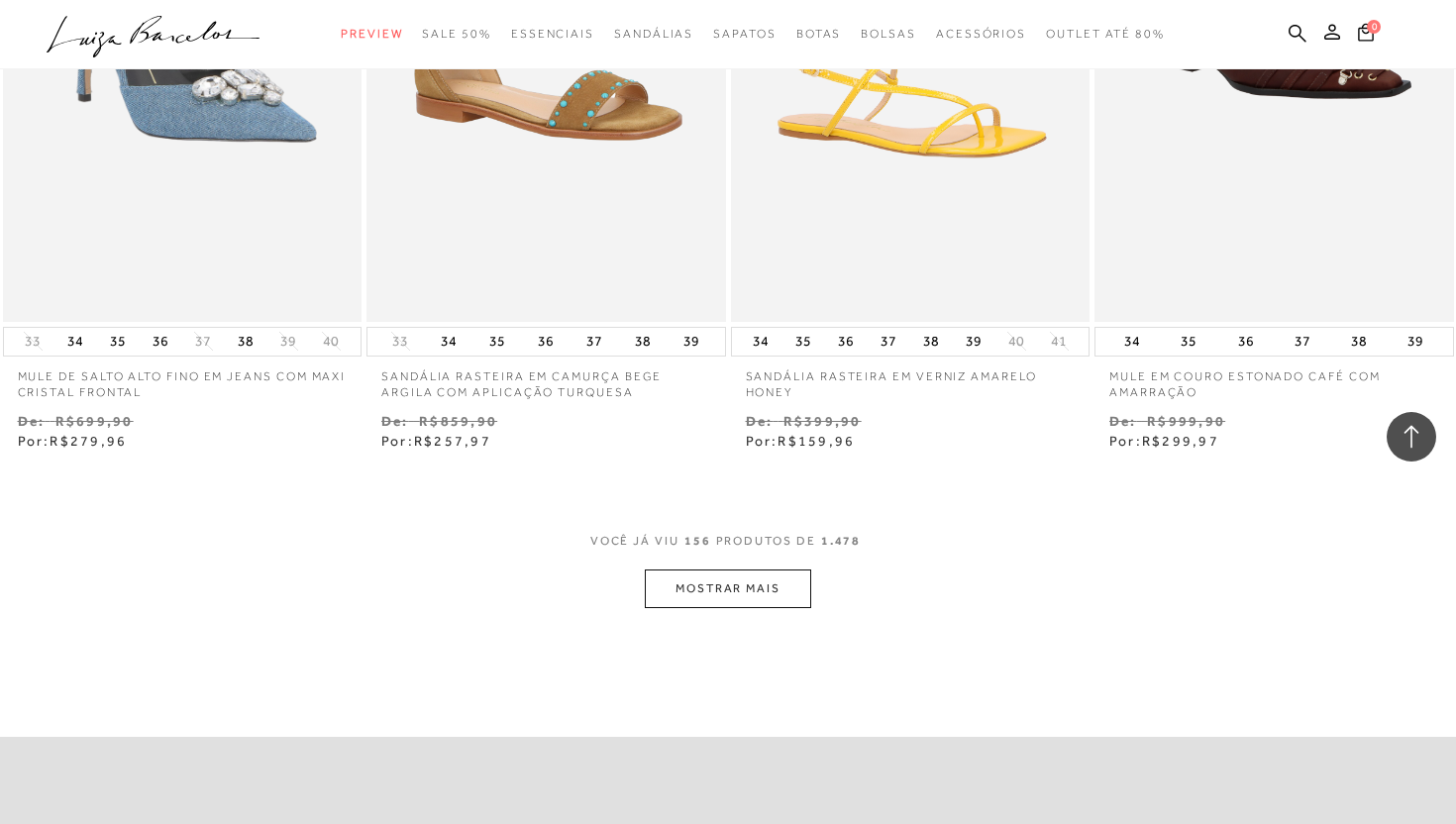 click on "MOSTRAR MAIS" at bounding box center [728, 588] 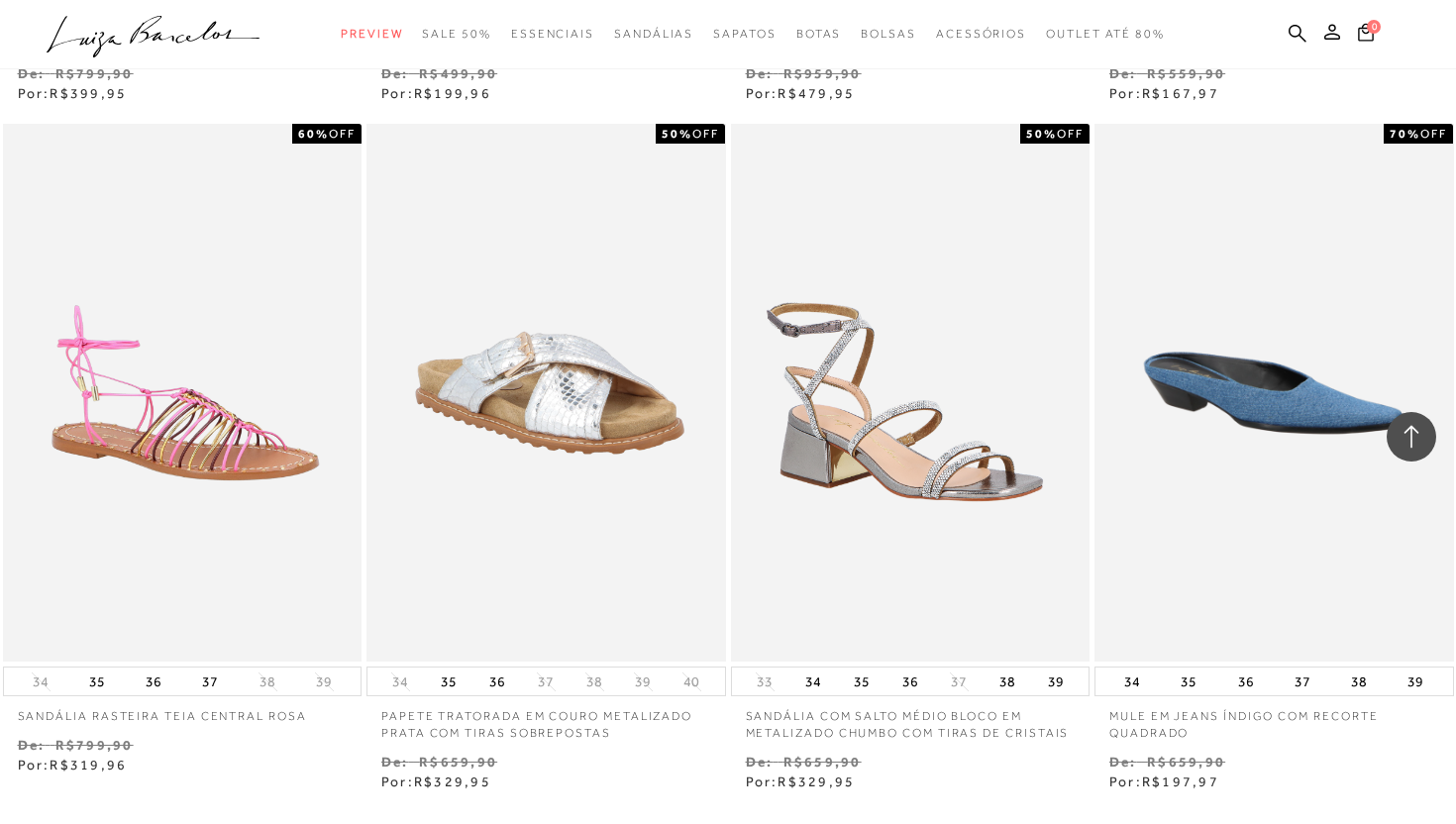 scroll, scrollTop: 28461, scrollLeft: 0, axis: vertical 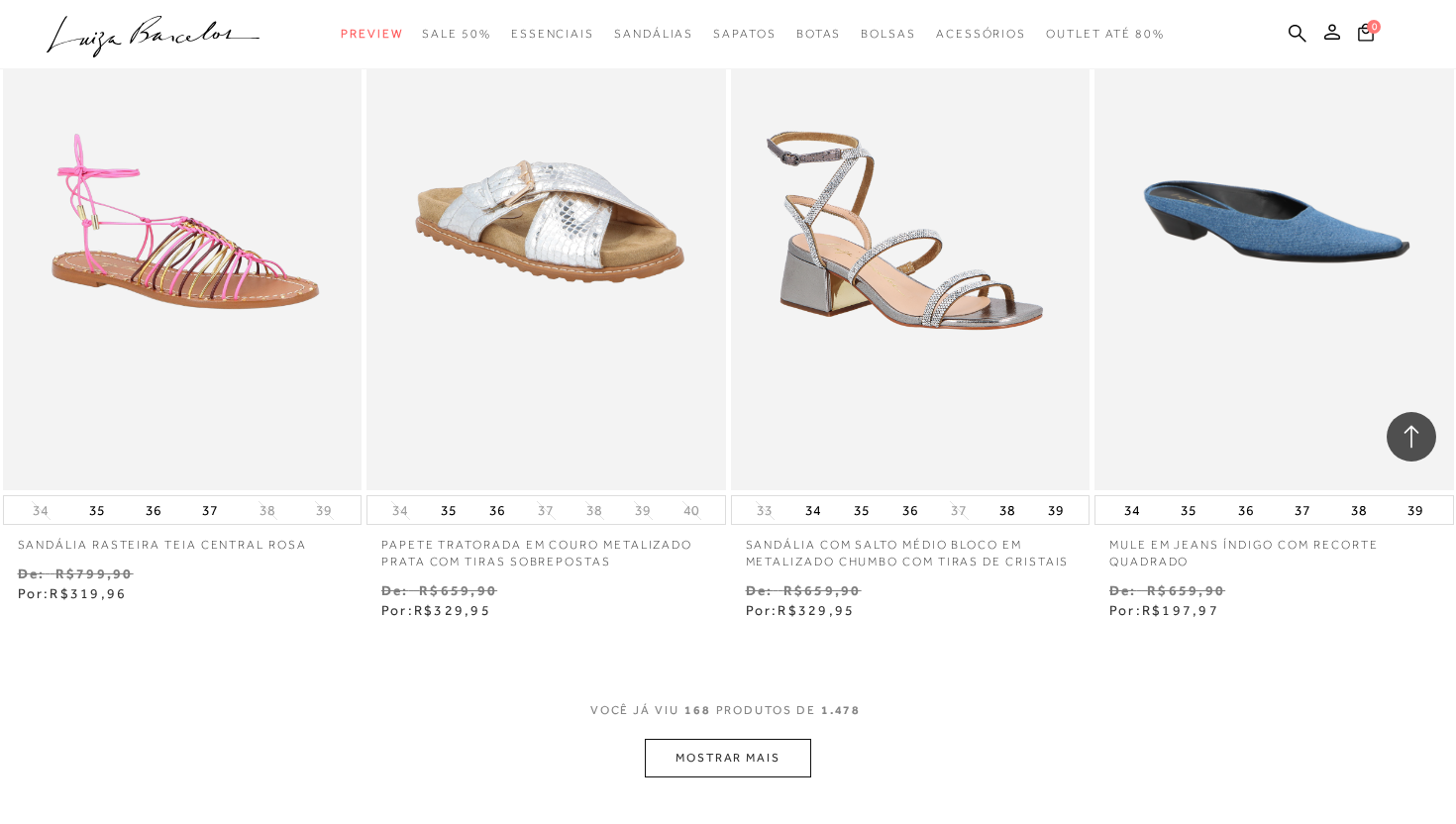 click on "MOSTRAR MAIS" at bounding box center [728, 758] 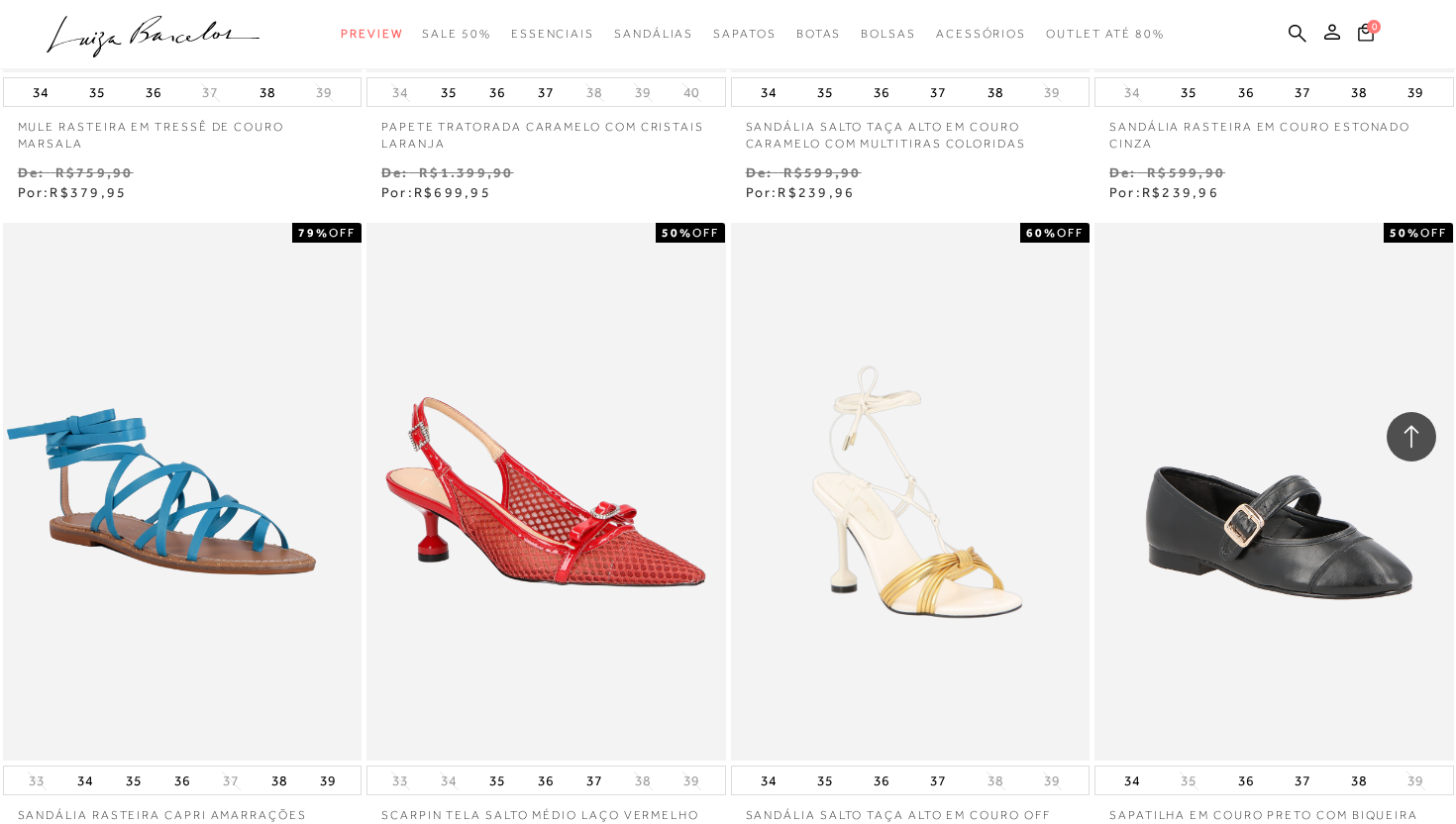 scroll, scrollTop: 30508, scrollLeft: 0, axis: vertical 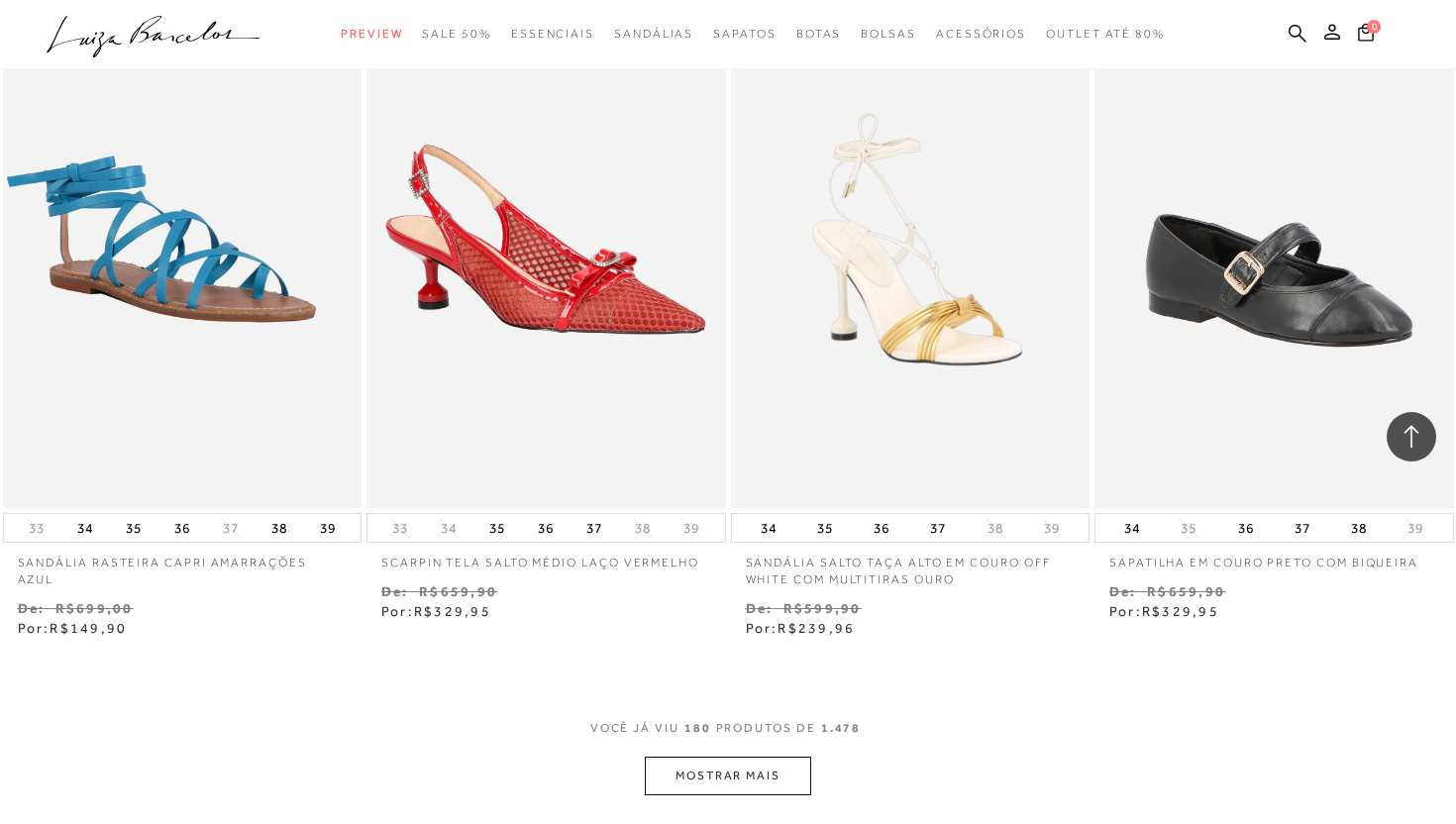 click on "MOSTRAR MAIS" at bounding box center [728, 775] 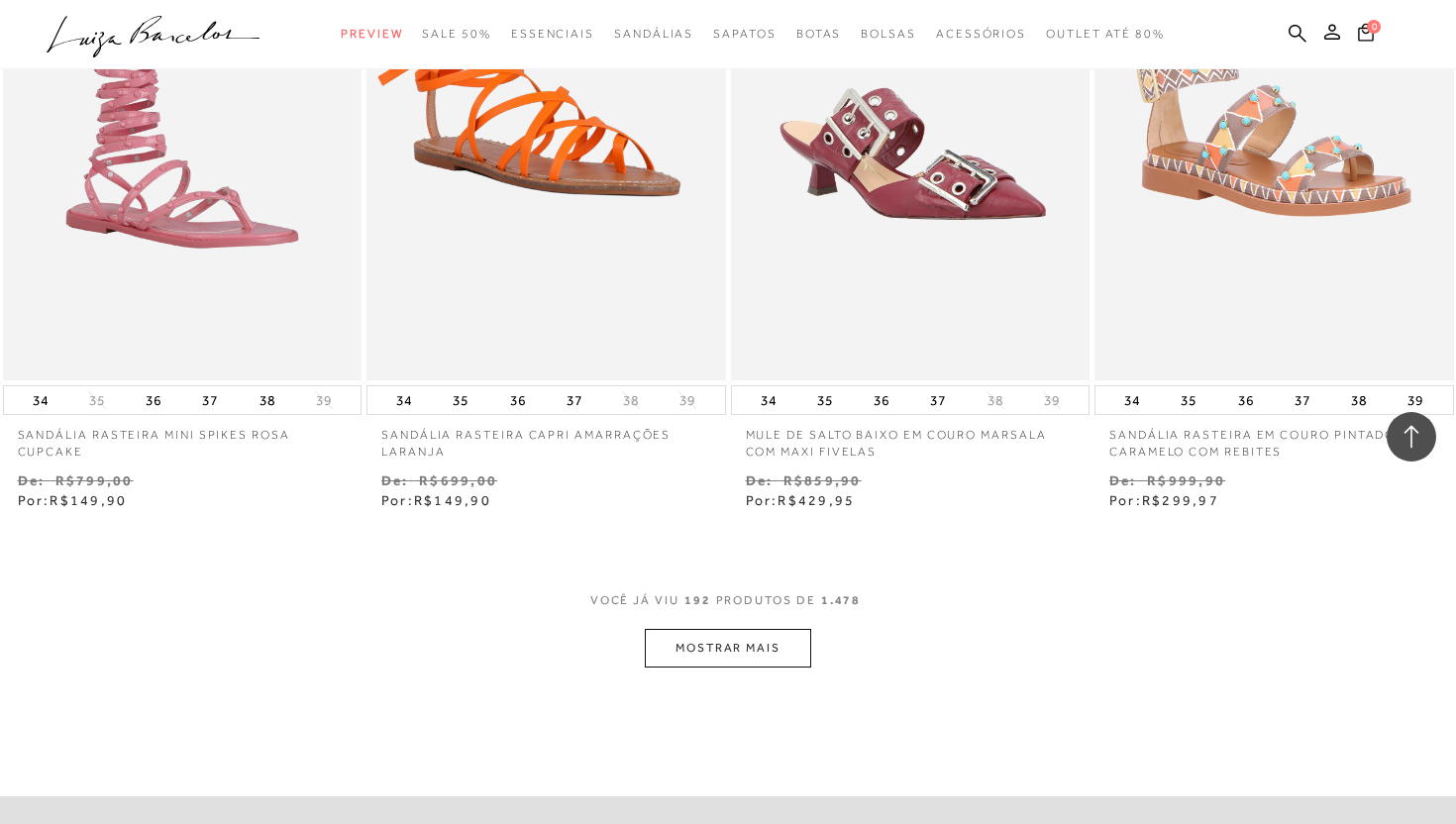 scroll, scrollTop: 32860, scrollLeft: 0, axis: vertical 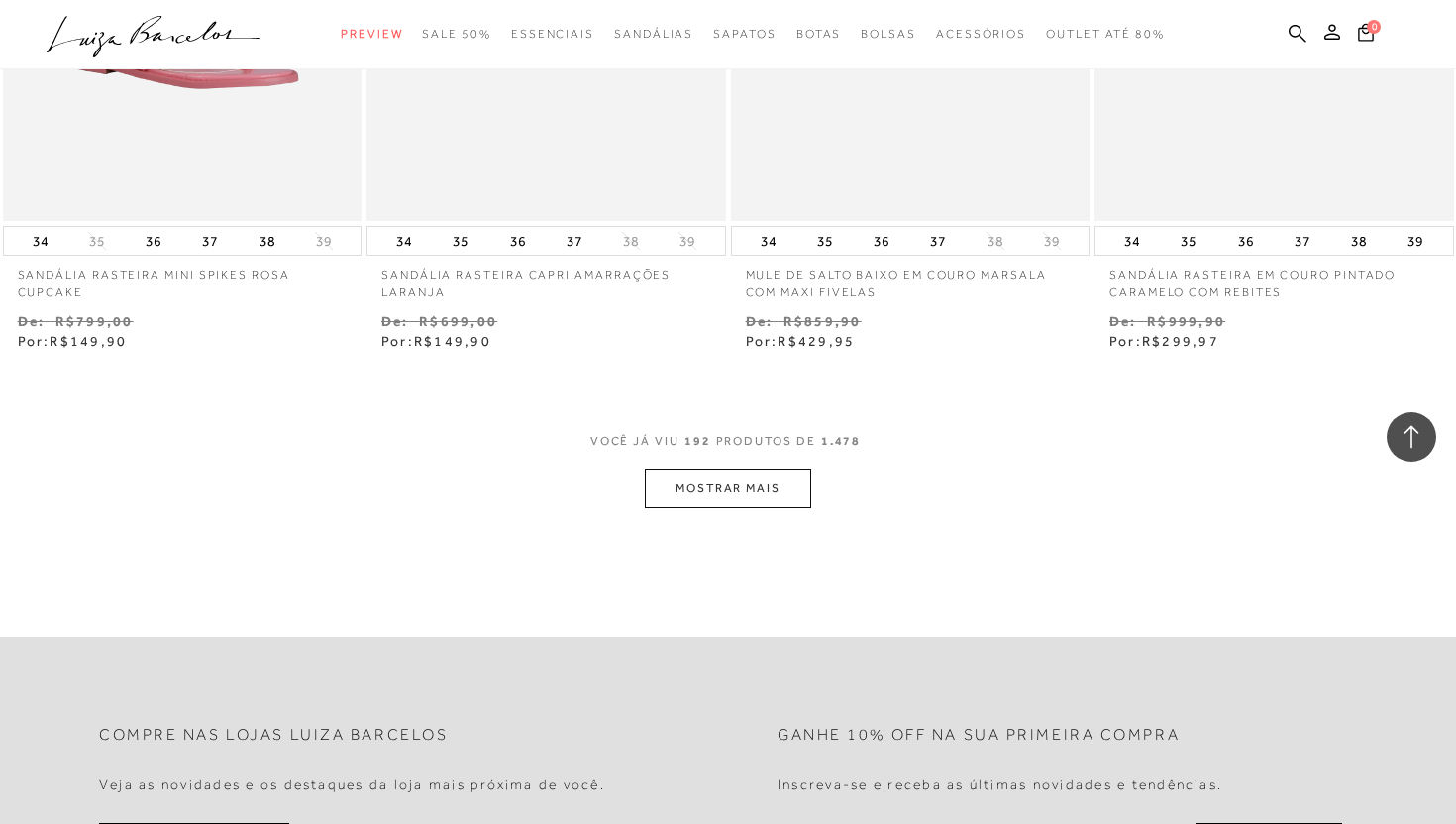 click on "MOSTRAR MAIS" at bounding box center (728, 488) 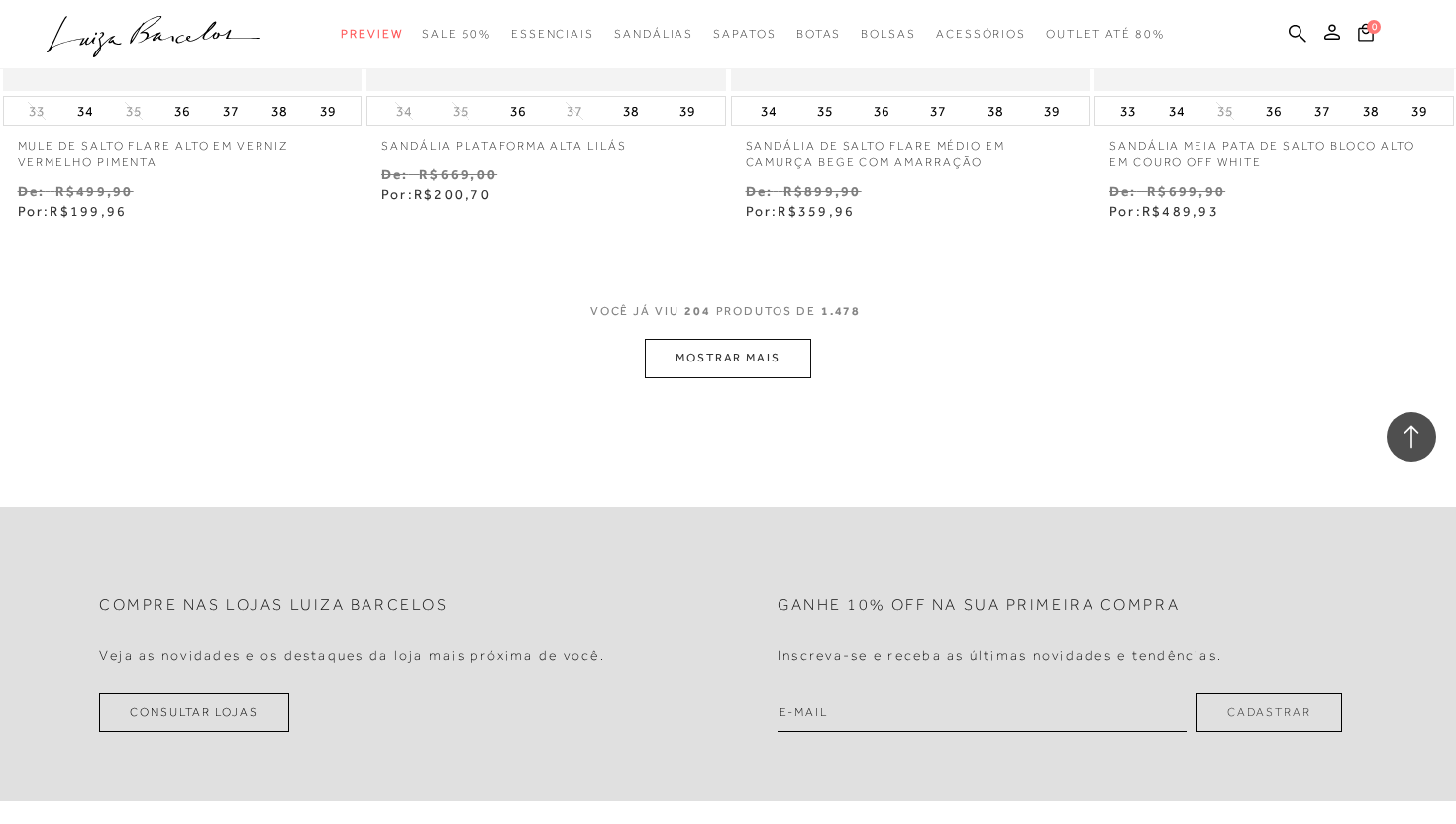 scroll, scrollTop: 35211, scrollLeft: 0, axis: vertical 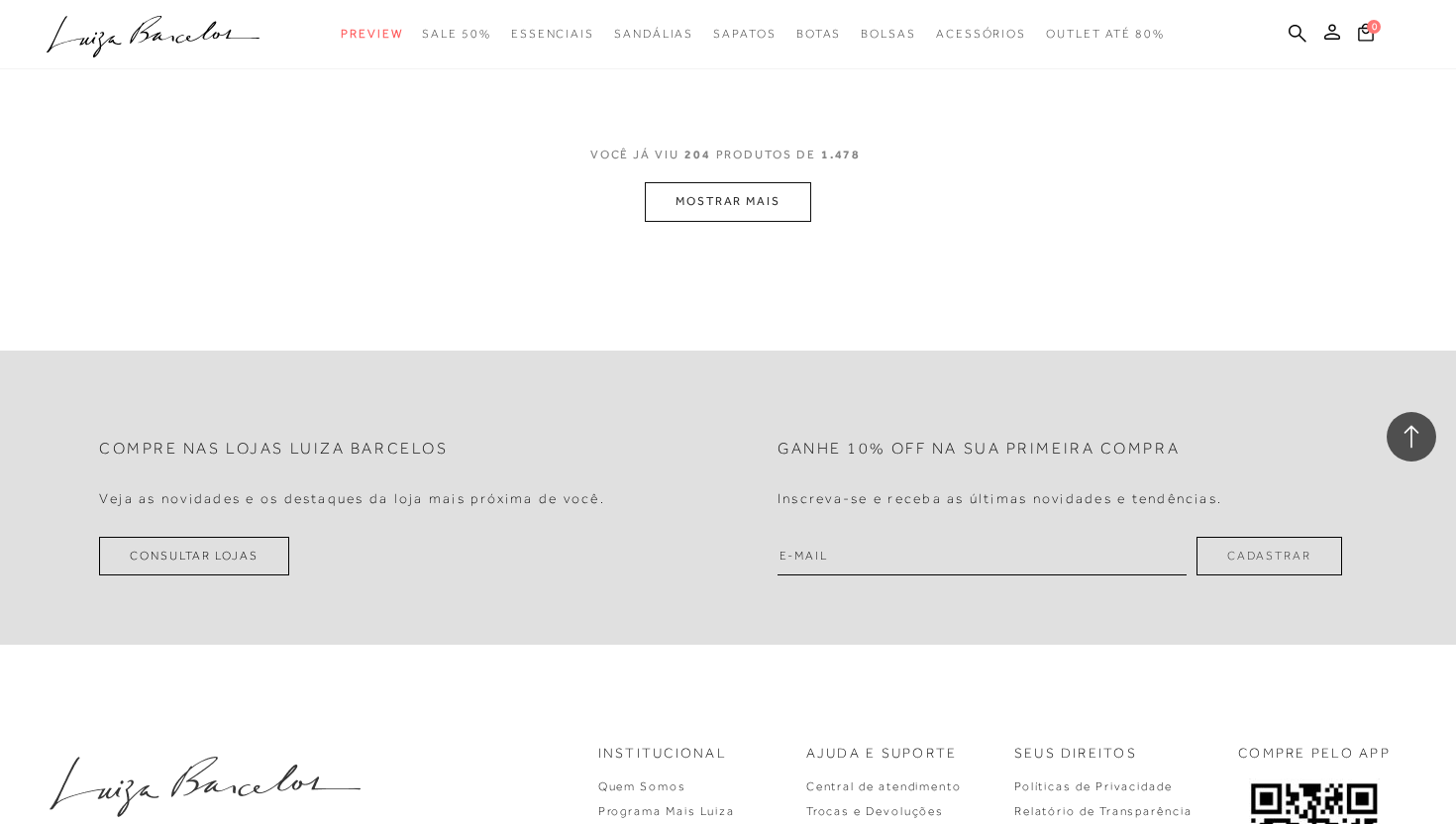 click on "MOSTRAR MAIS" at bounding box center [728, 201] 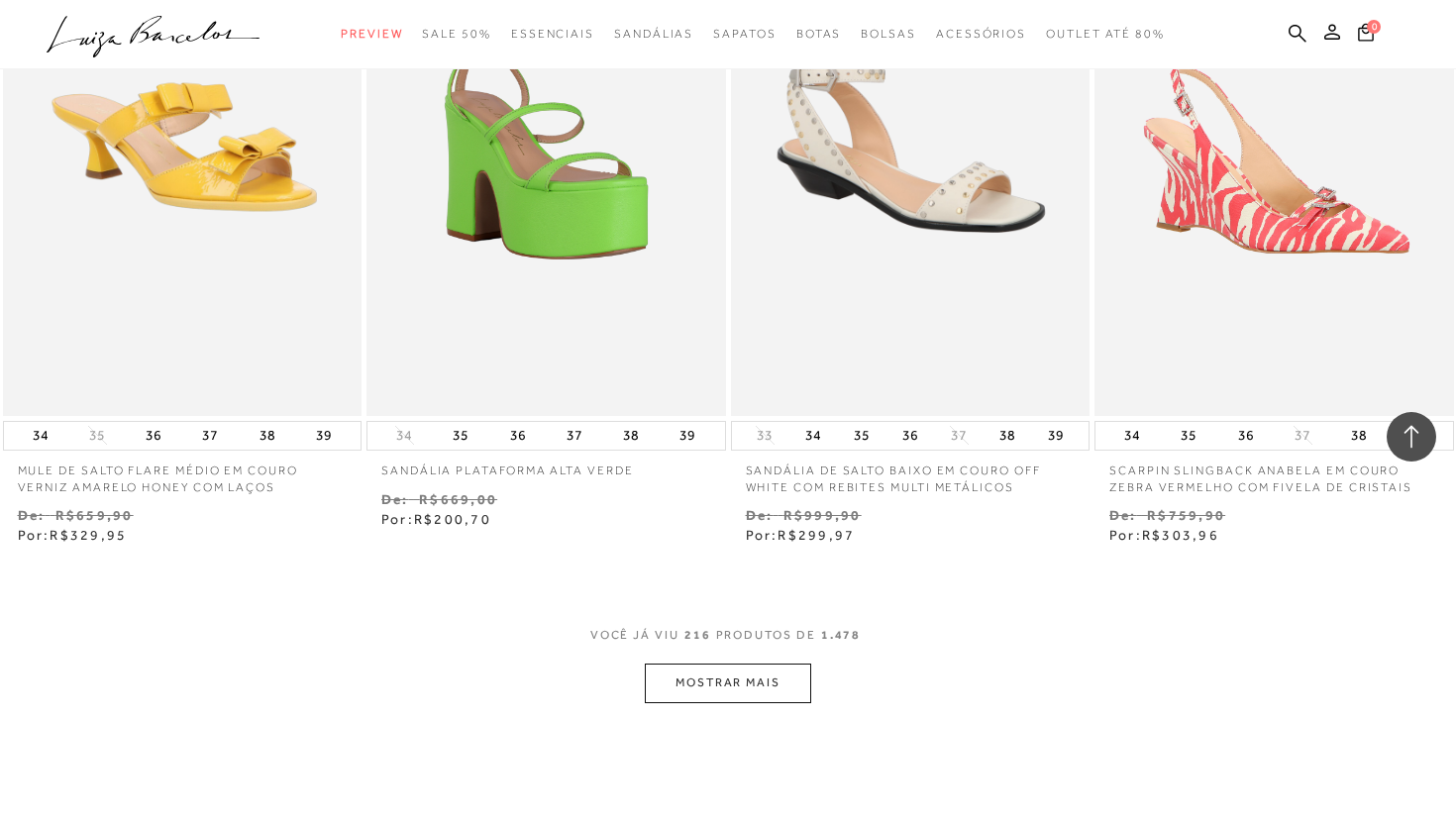 scroll, scrollTop: 36926, scrollLeft: 0, axis: vertical 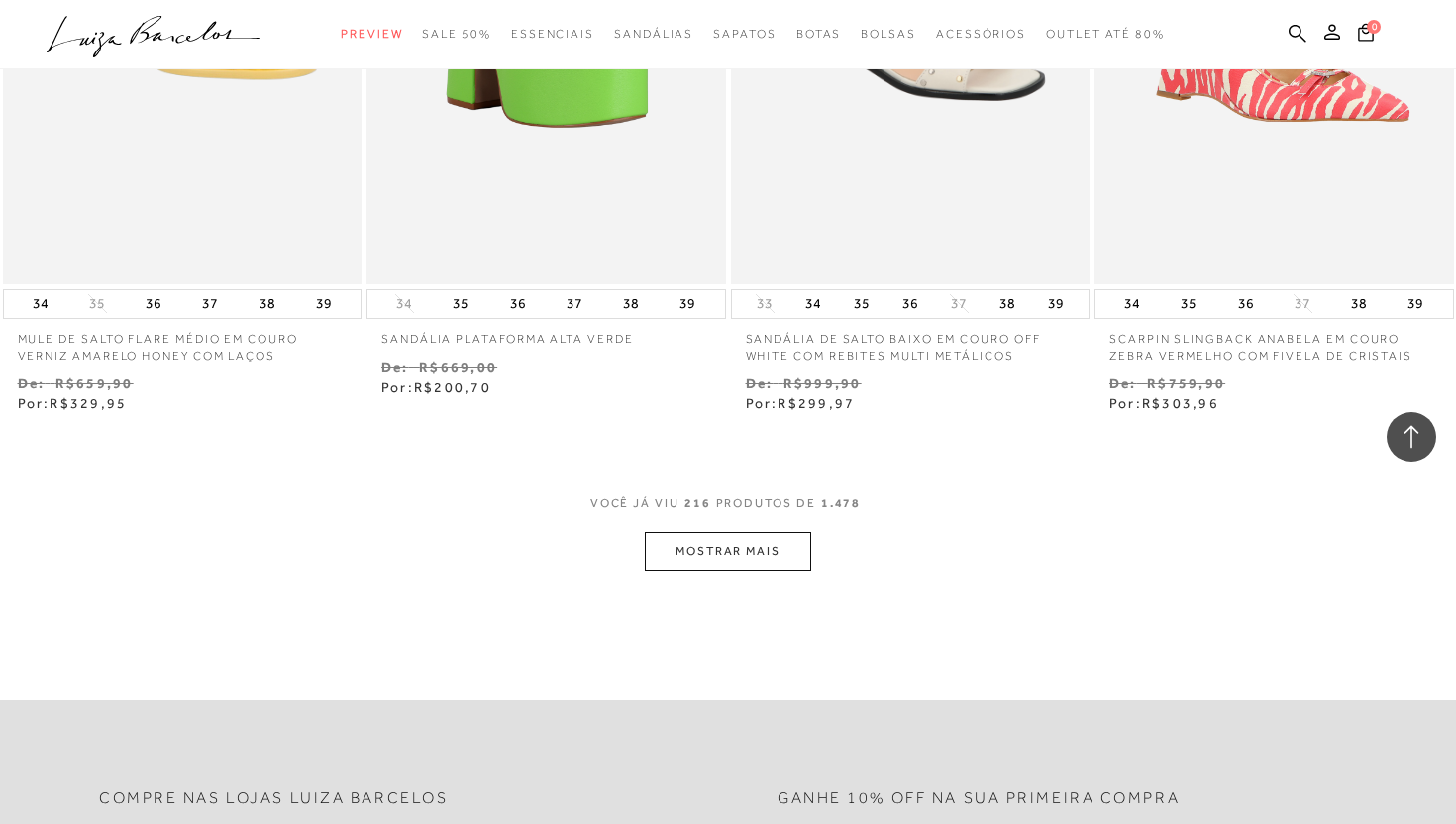 click on "MOSTRAR MAIS" at bounding box center (728, 551) 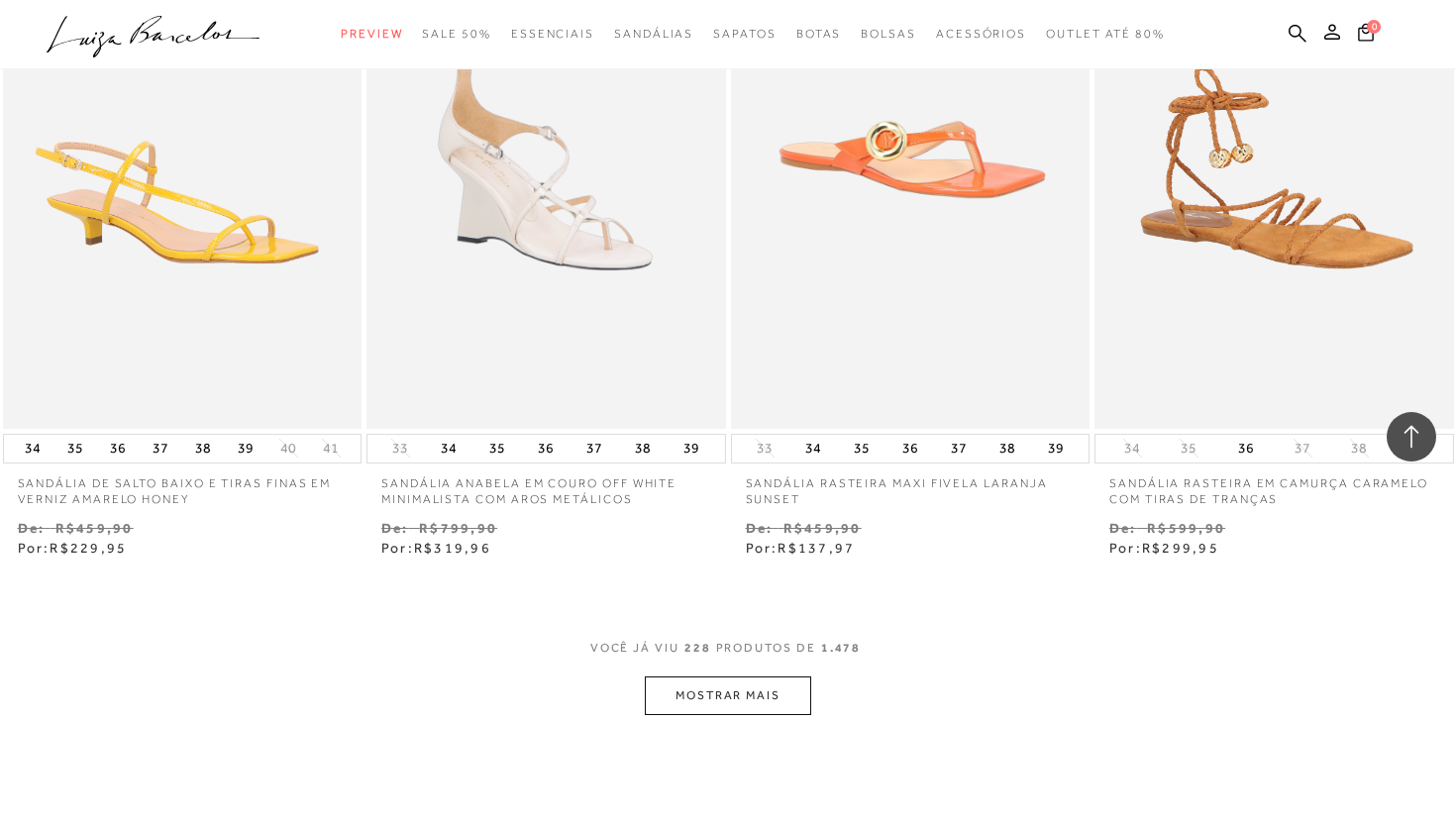 scroll, scrollTop: 38899, scrollLeft: 0, axis: vertical 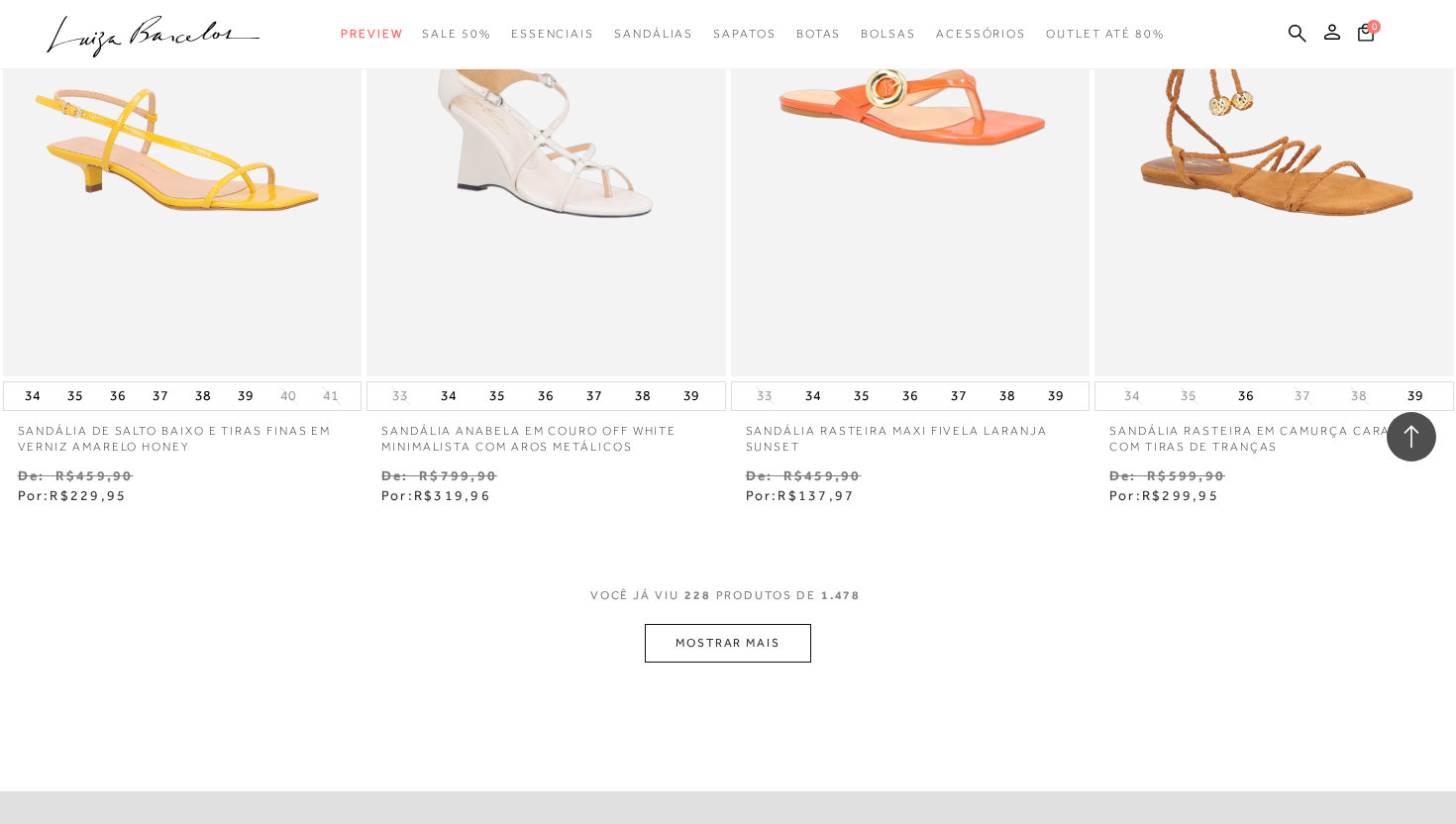 click on "MOSTRAR MAIS" at bounding box center (728, 643) 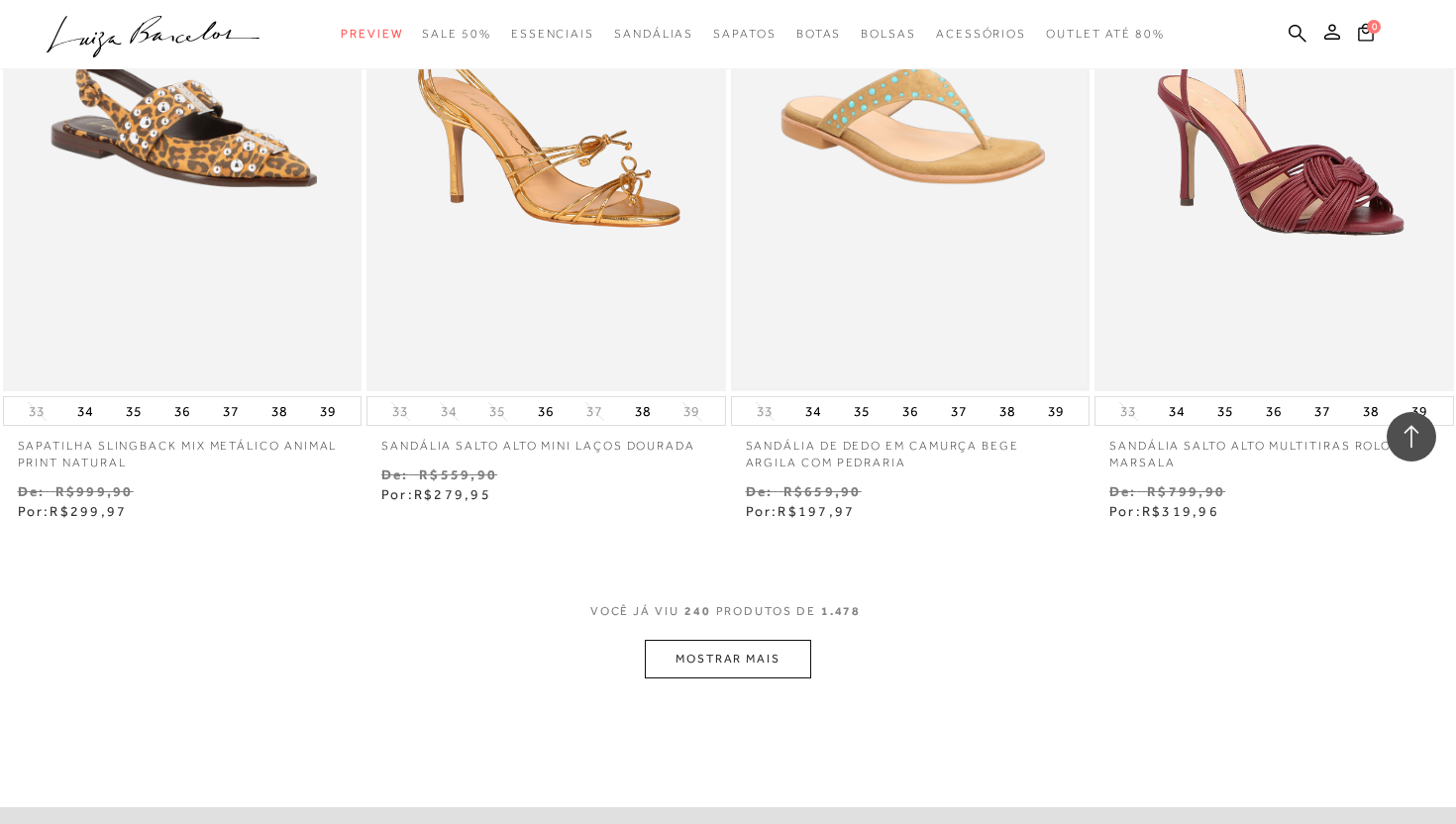 scroll, scrollTop: 41013, scrollLeft: 0, axis: vertical 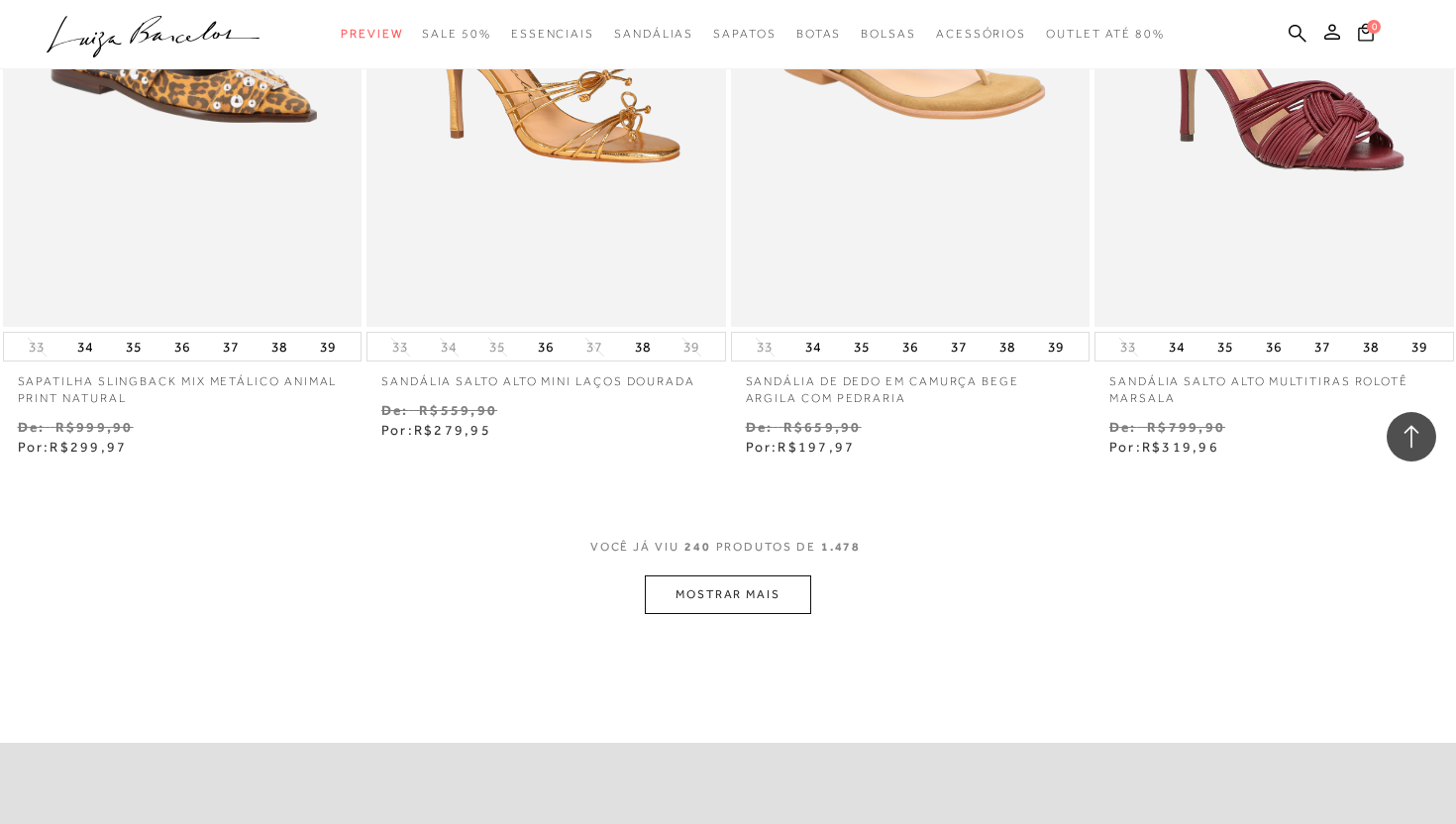 click on "MOSTRAR MAIS" at bounding box center (728, 594) 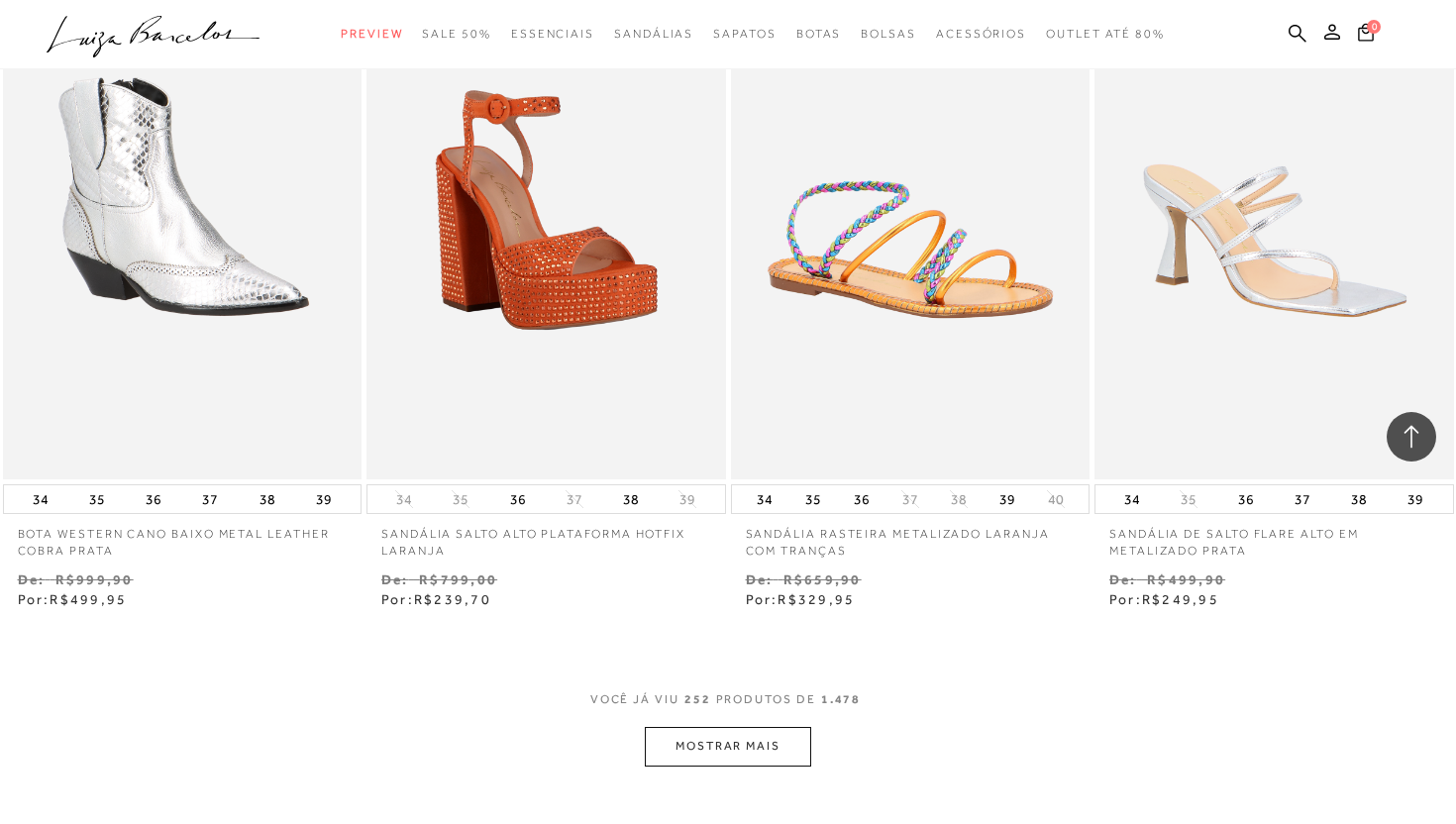 scroll, scrollTop: 43153, scrollLeft: 0, axis: vertical 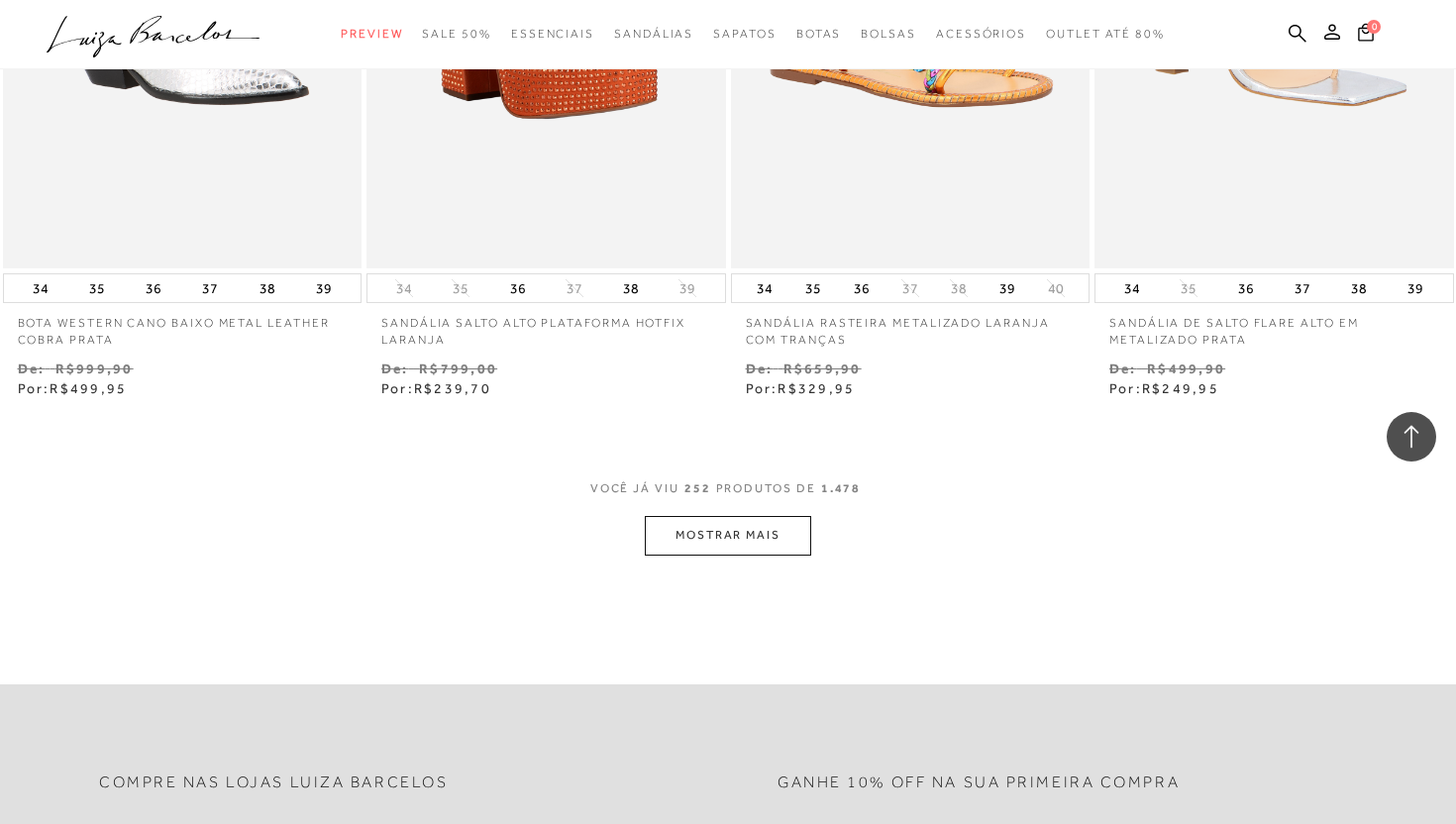 click on "MOSTRAR MAIS" at bounding box center (728, 535) 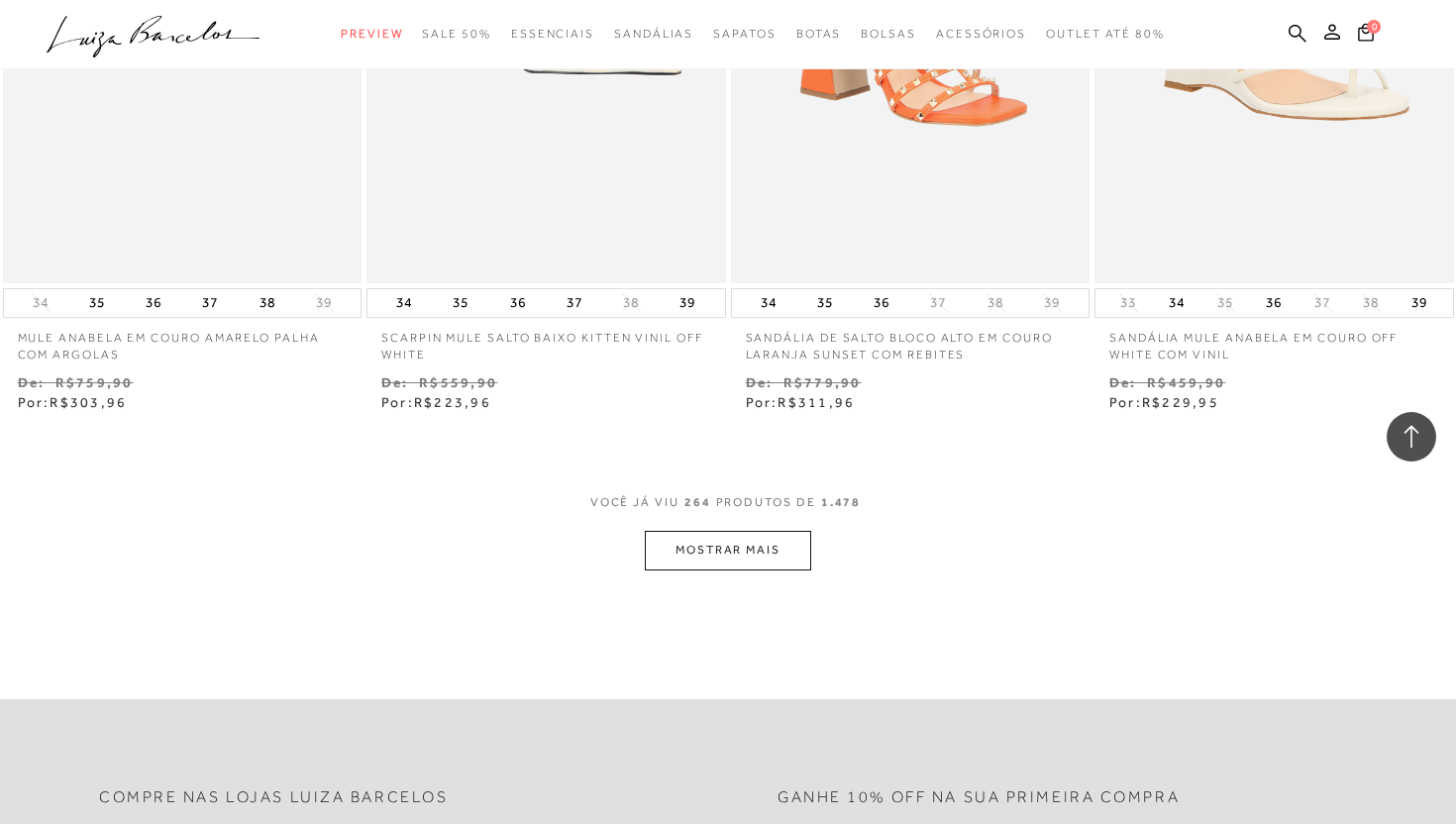 scroll, scrollTop: 45369, scrollLeft: 0, axis: vertical 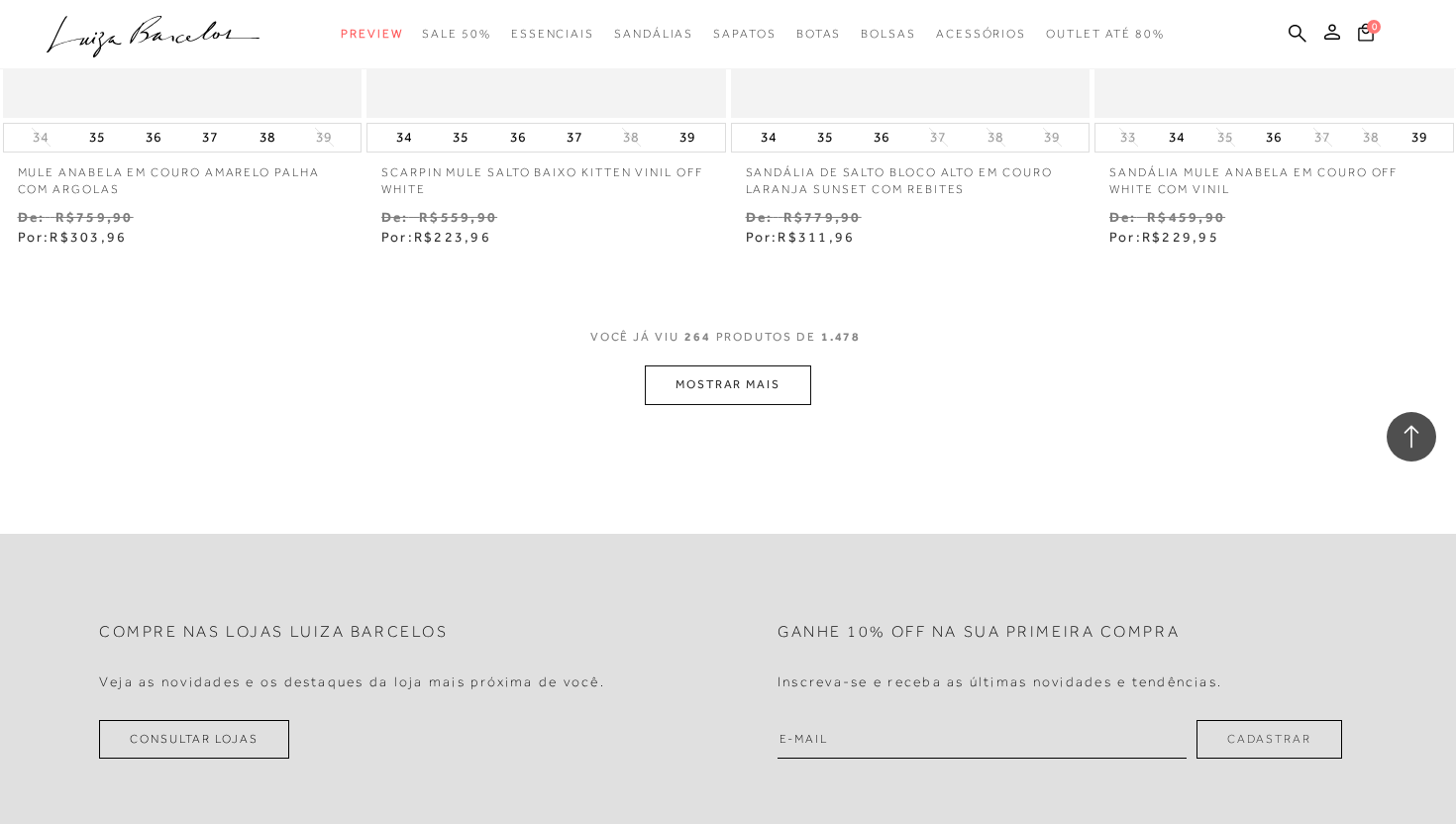 click on "MOSTRAR MAIS" at bounding box center (728, 384) 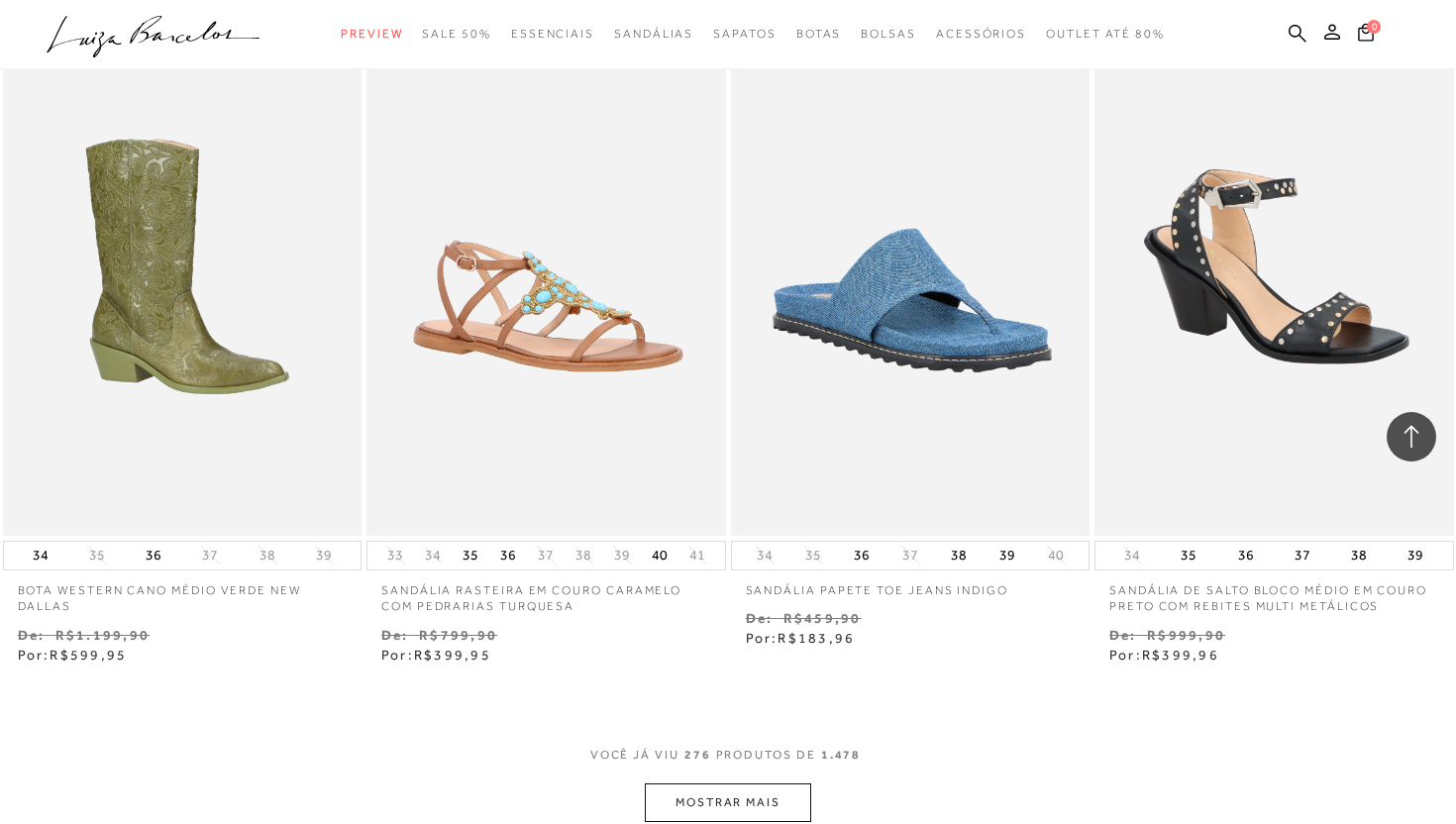 scroll, scrollTop: 47082, scrollLeft: 0, axis: vertical 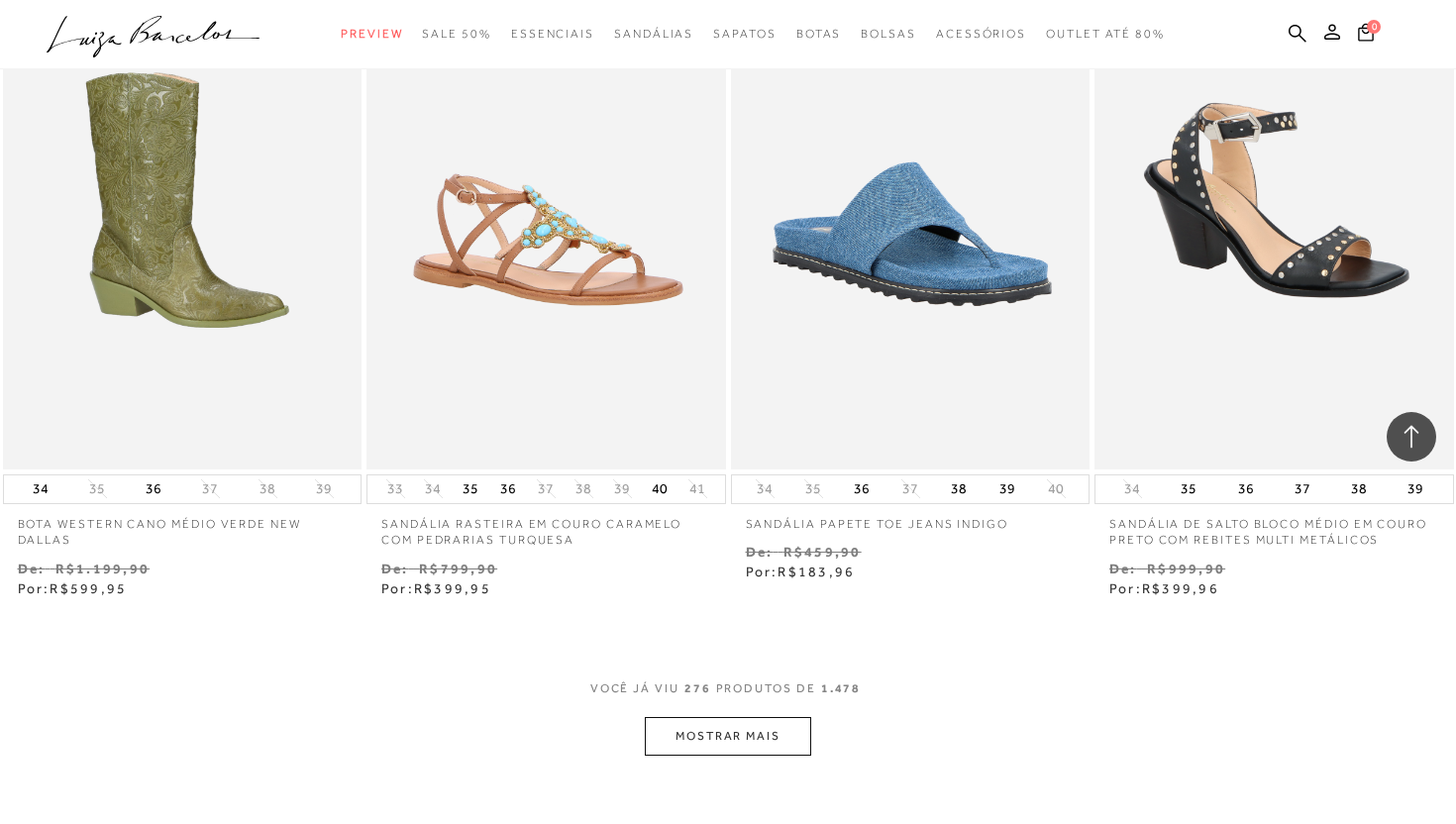 click on "MOSTRAR MAIS" at bounding box center [728, 736] 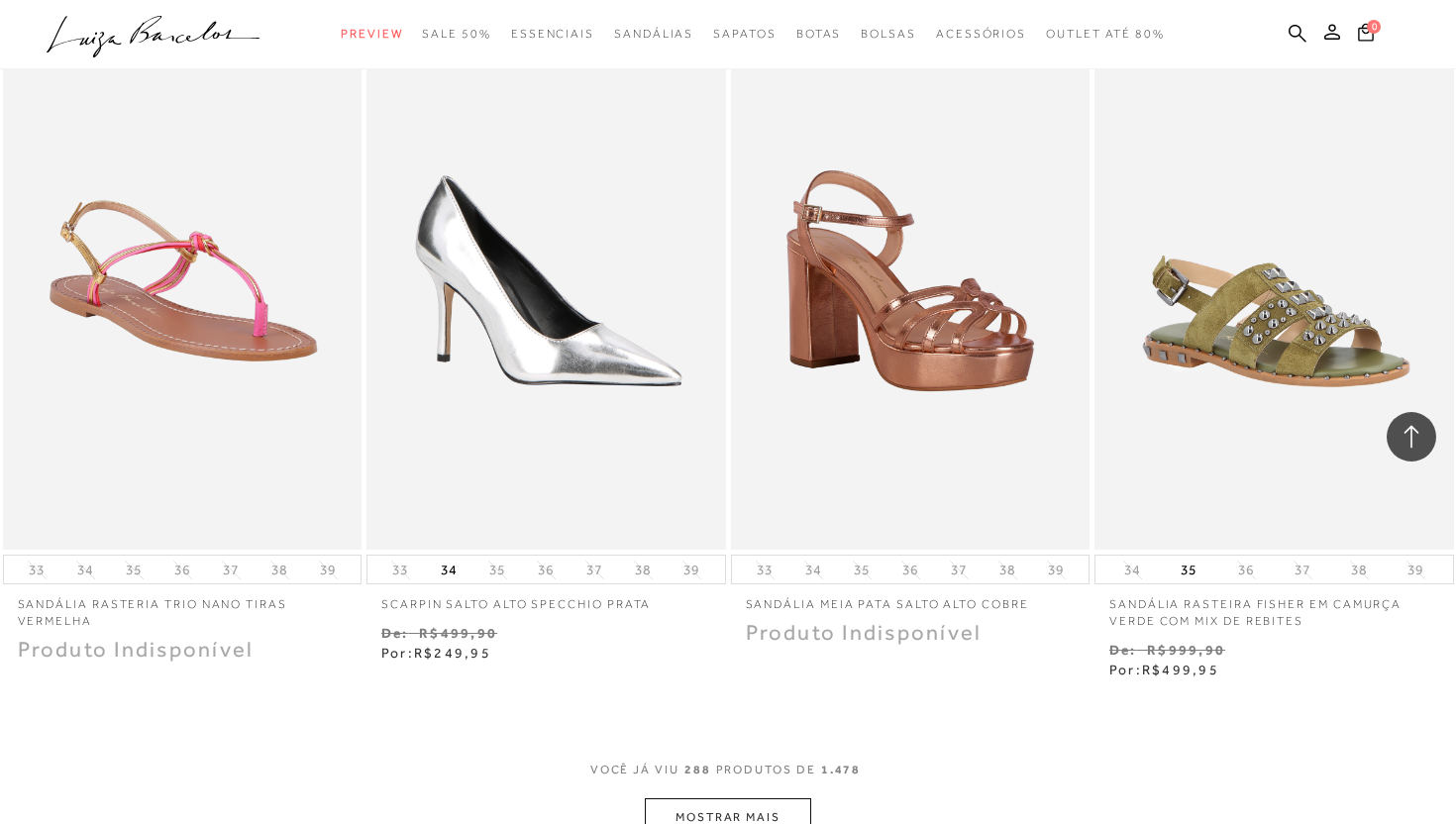 scroll, scrollTop: 49344, scrollLeft: 0, axis: vertical 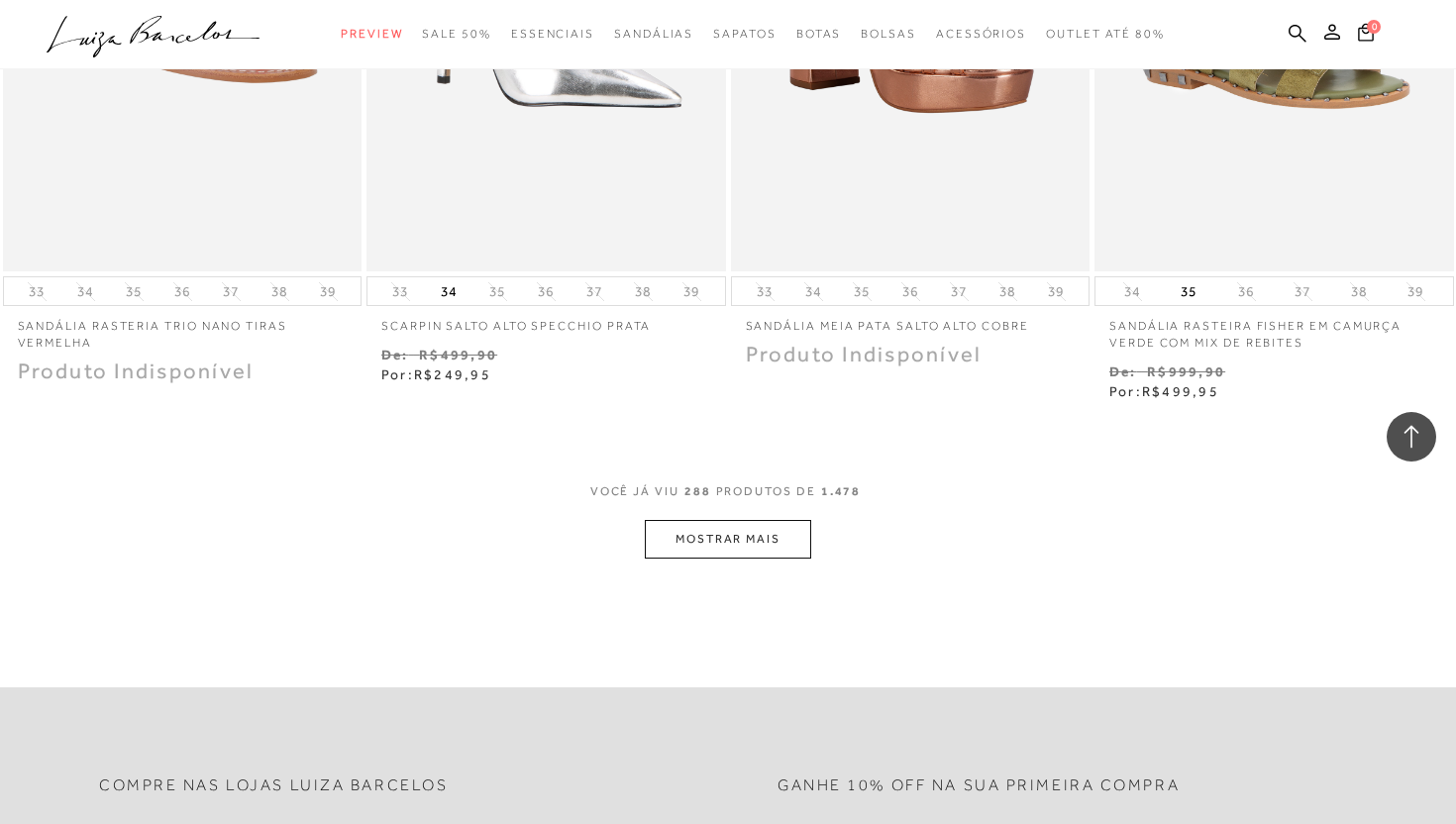 click on "MOSTRAR MAIS" at bounding box center (728, 539) 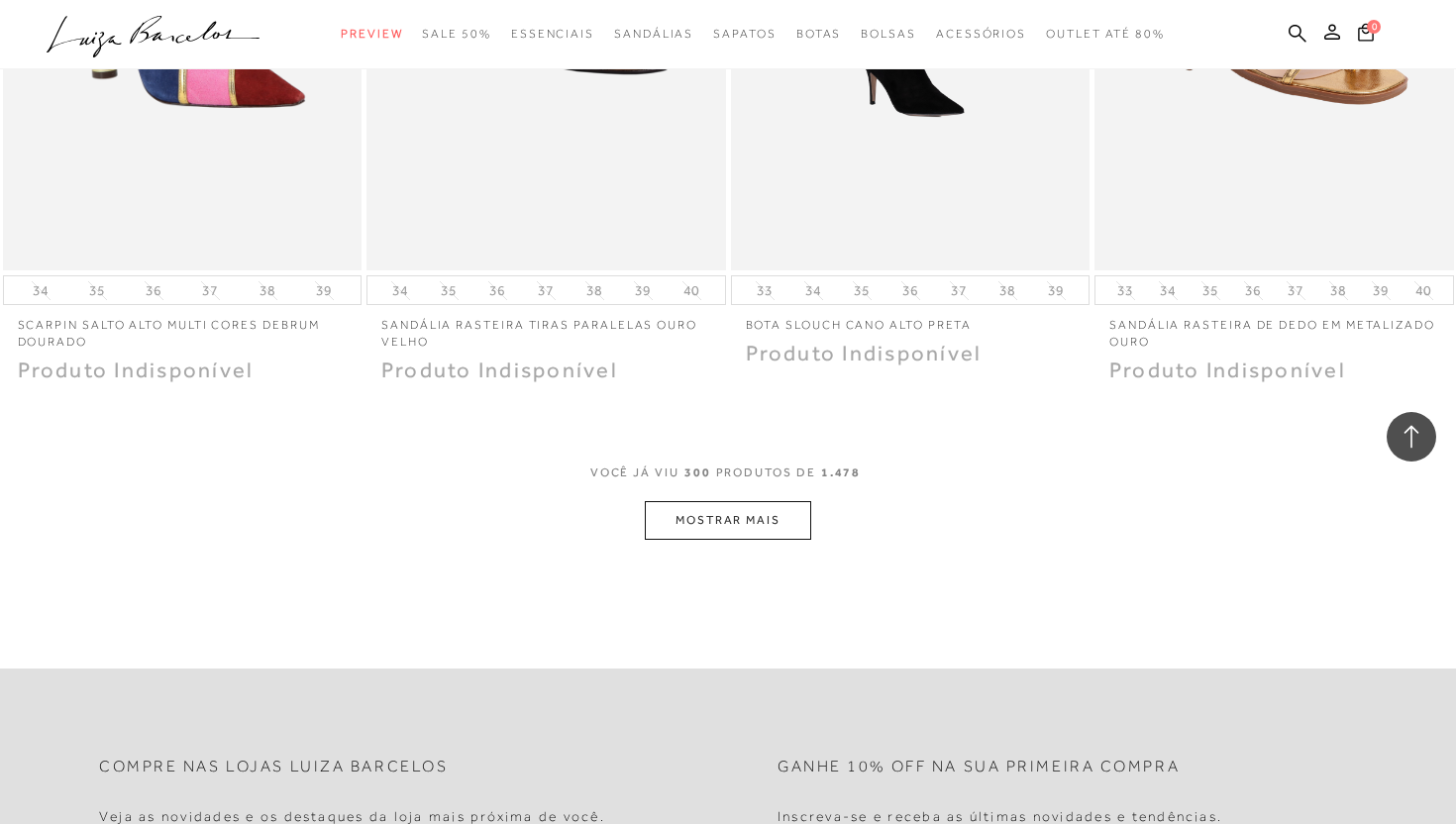 scroll, scrollTop: 51536, scrollLeft: 0, axis: vertical 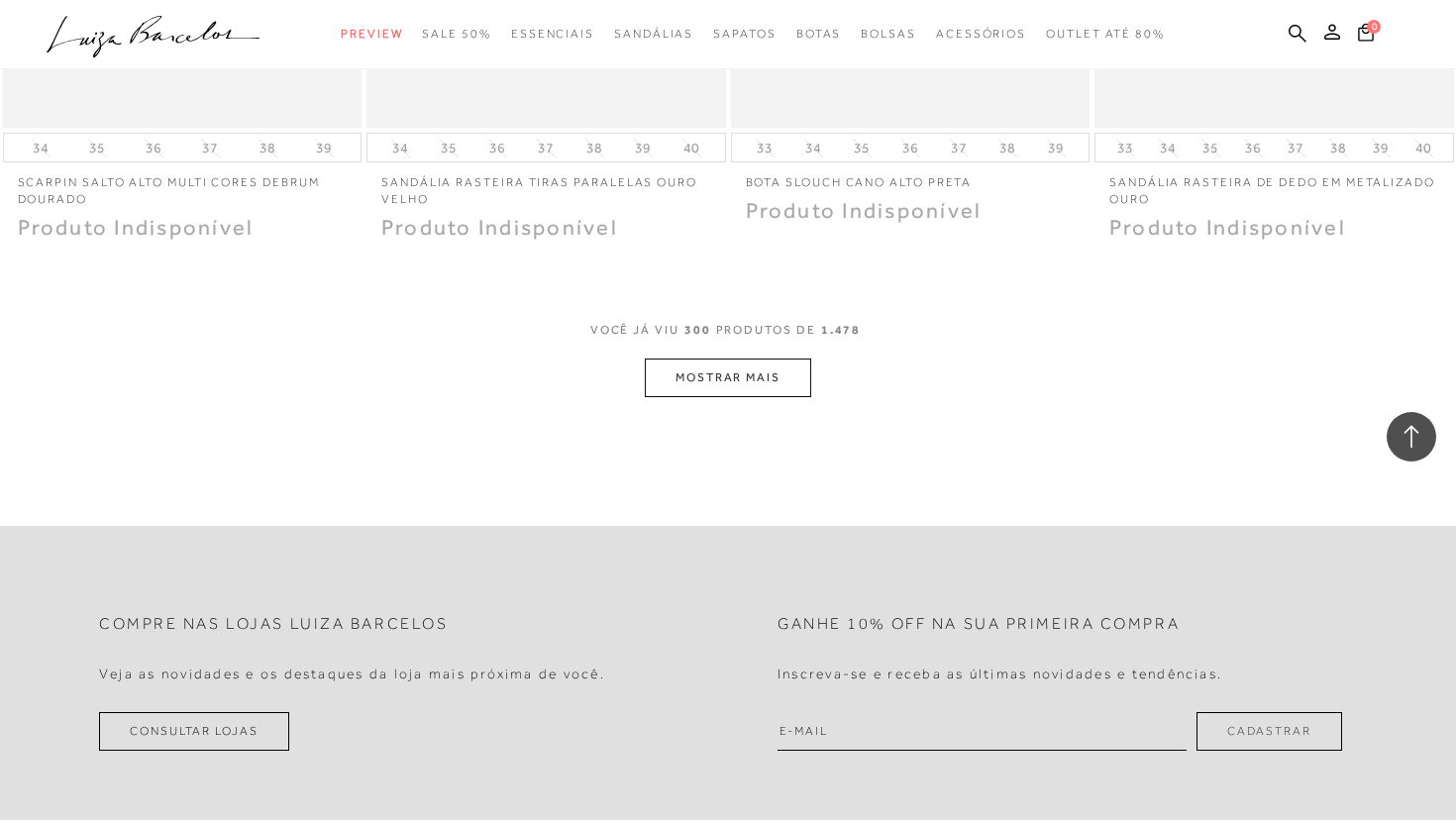 click on "MOSTRAR MAIS" at bounding box center (728, 377) 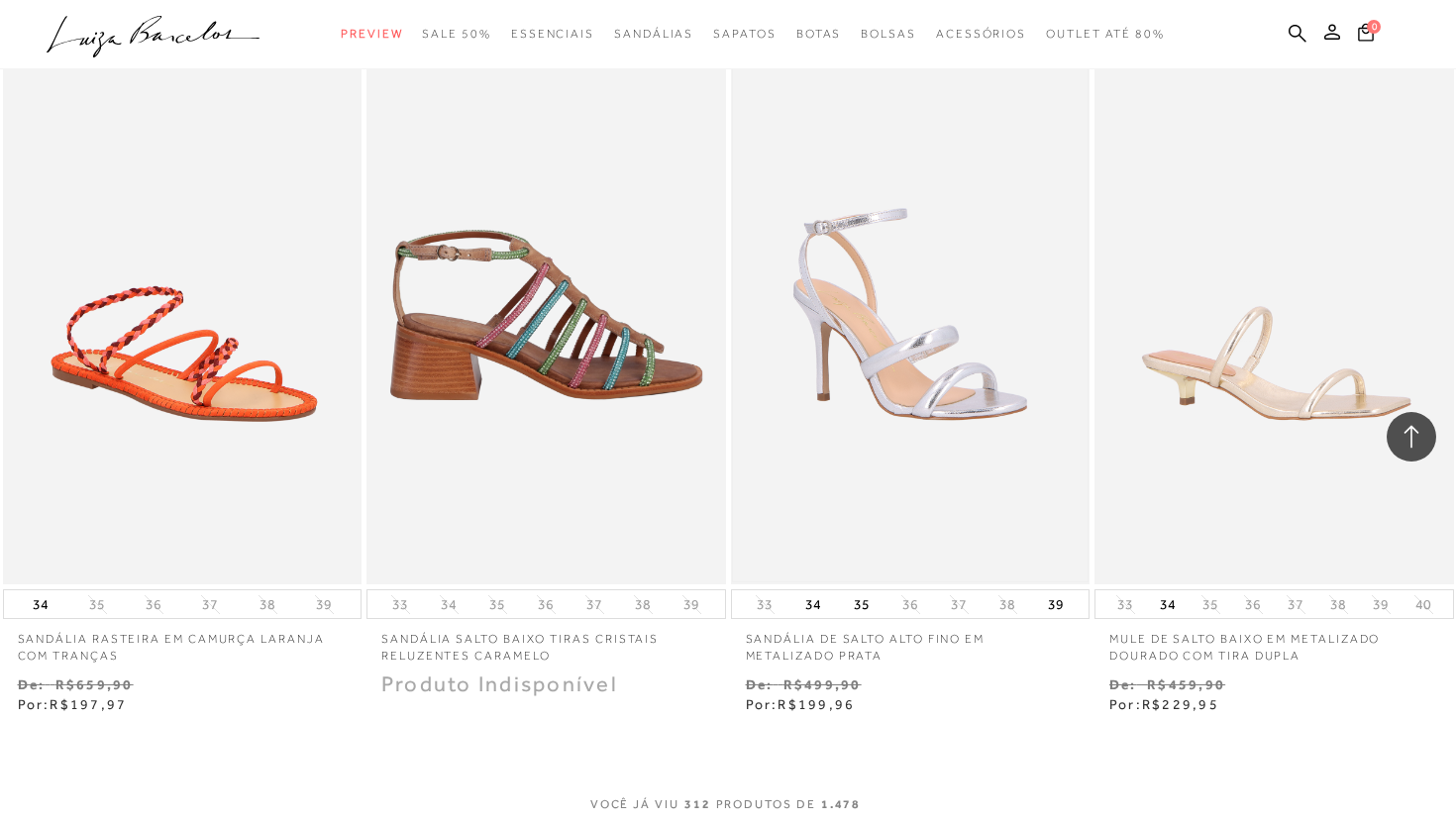 scroll, scrollTop: 53328, scrollLeft: 0, axis: vertical 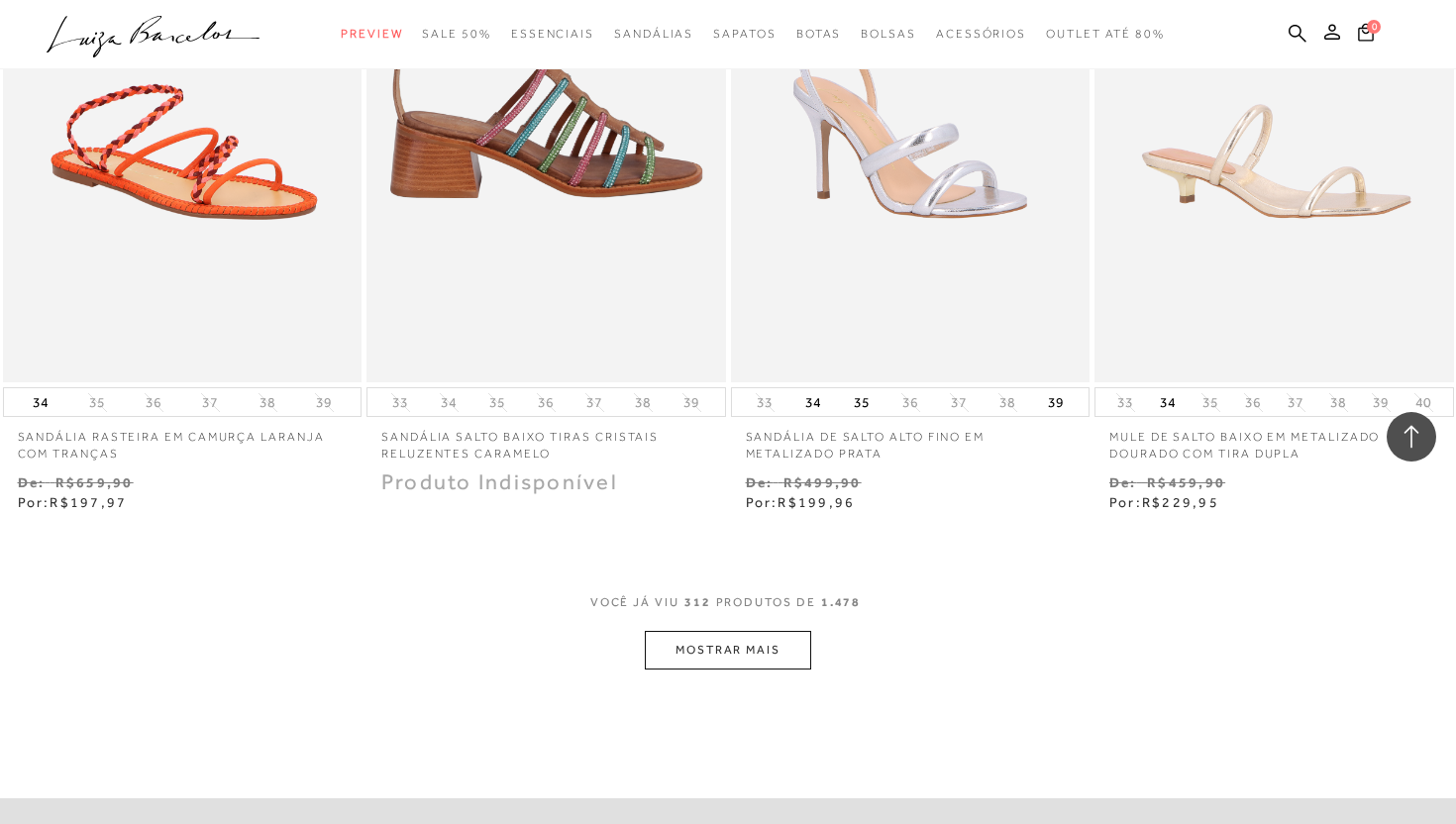 click on "MOSTRAR MAIS" at bounding box center (728, 650) 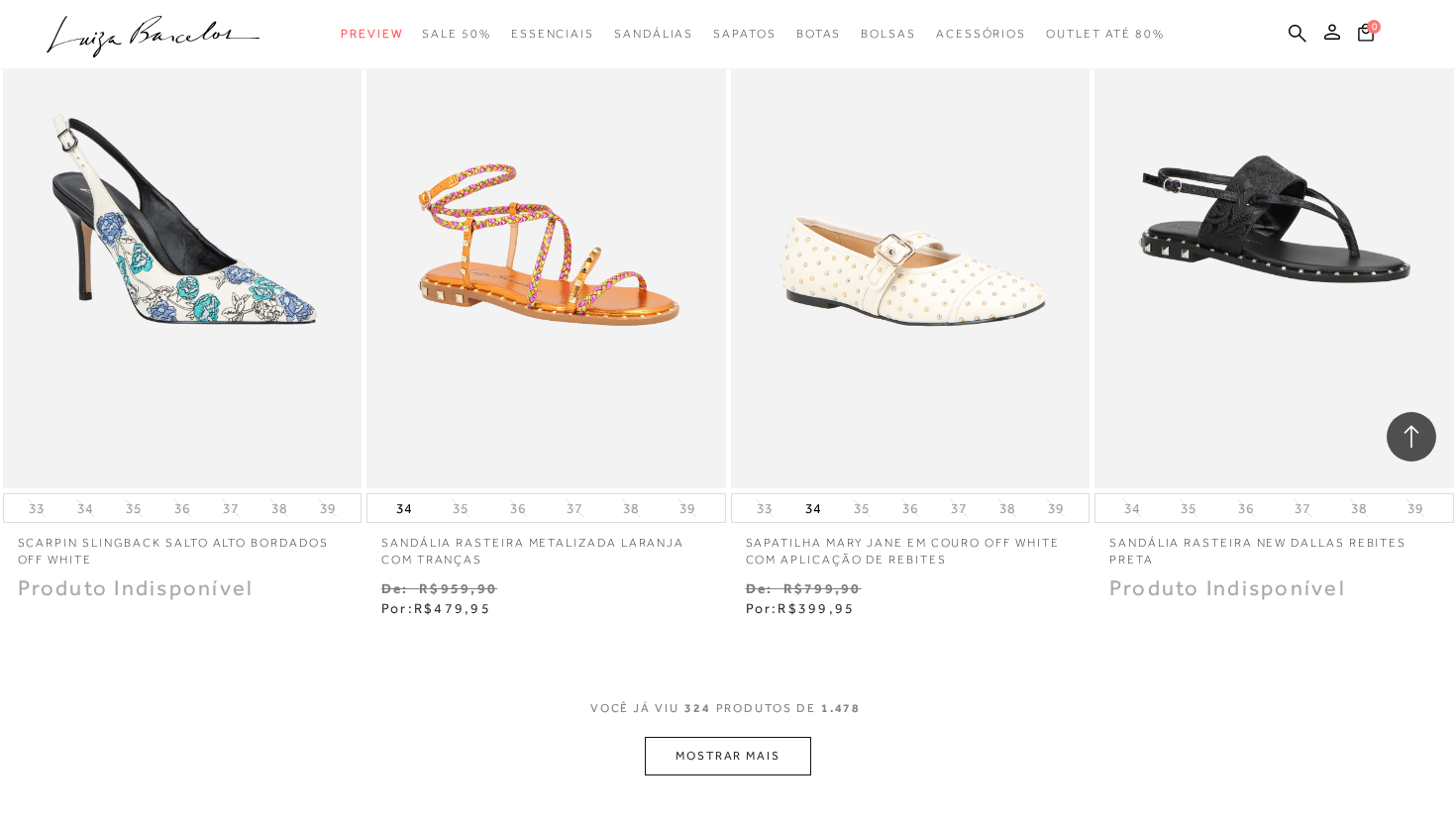 scroll, scrollTop: 55328, scrollLeft: 0, axis: vertical 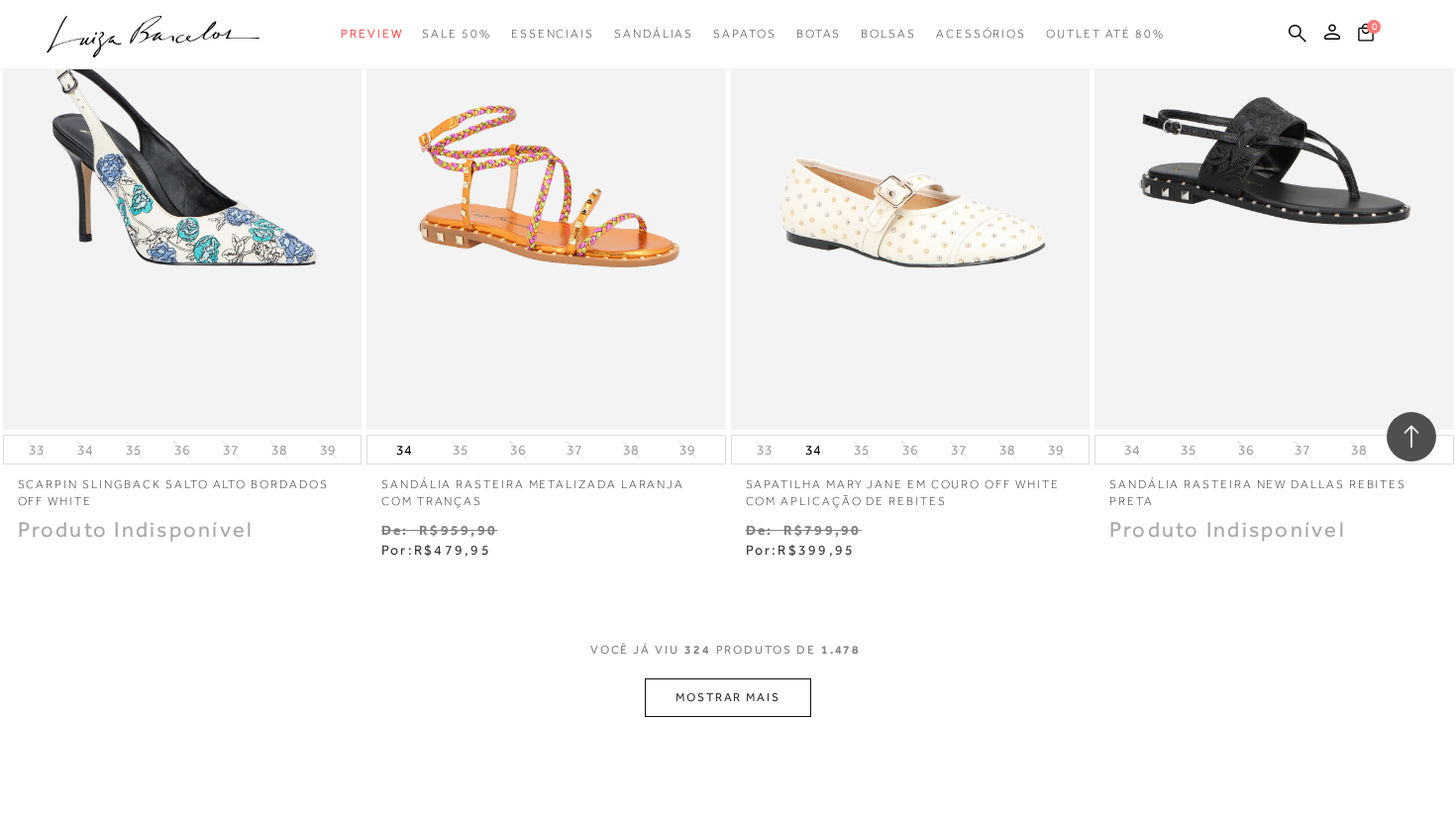 click on "MOSTRAR MAIS" at bounding box center (728, 697) 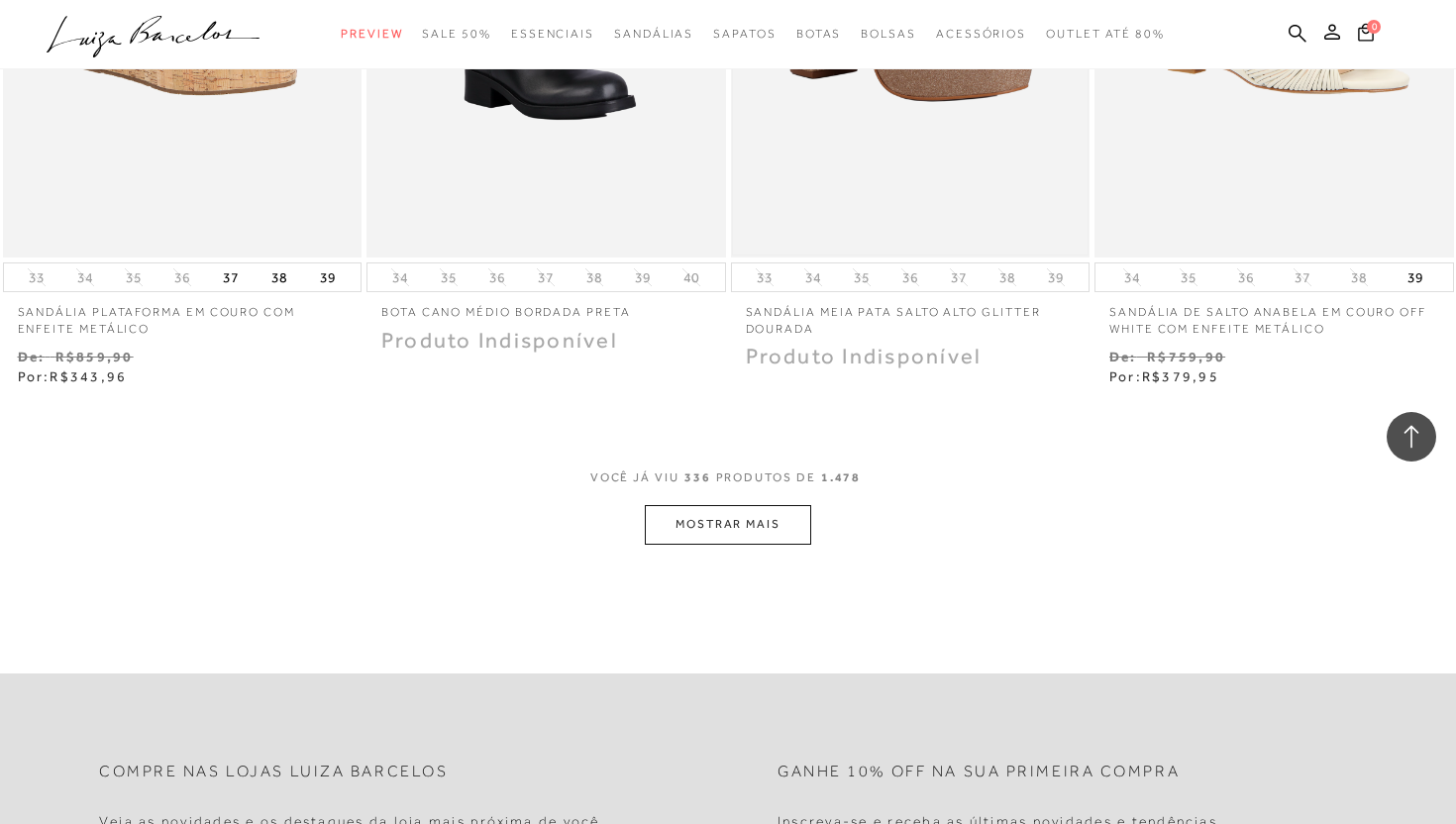 scroll, scrollTop: 57879, scrollLeft: 0, axis: vertical 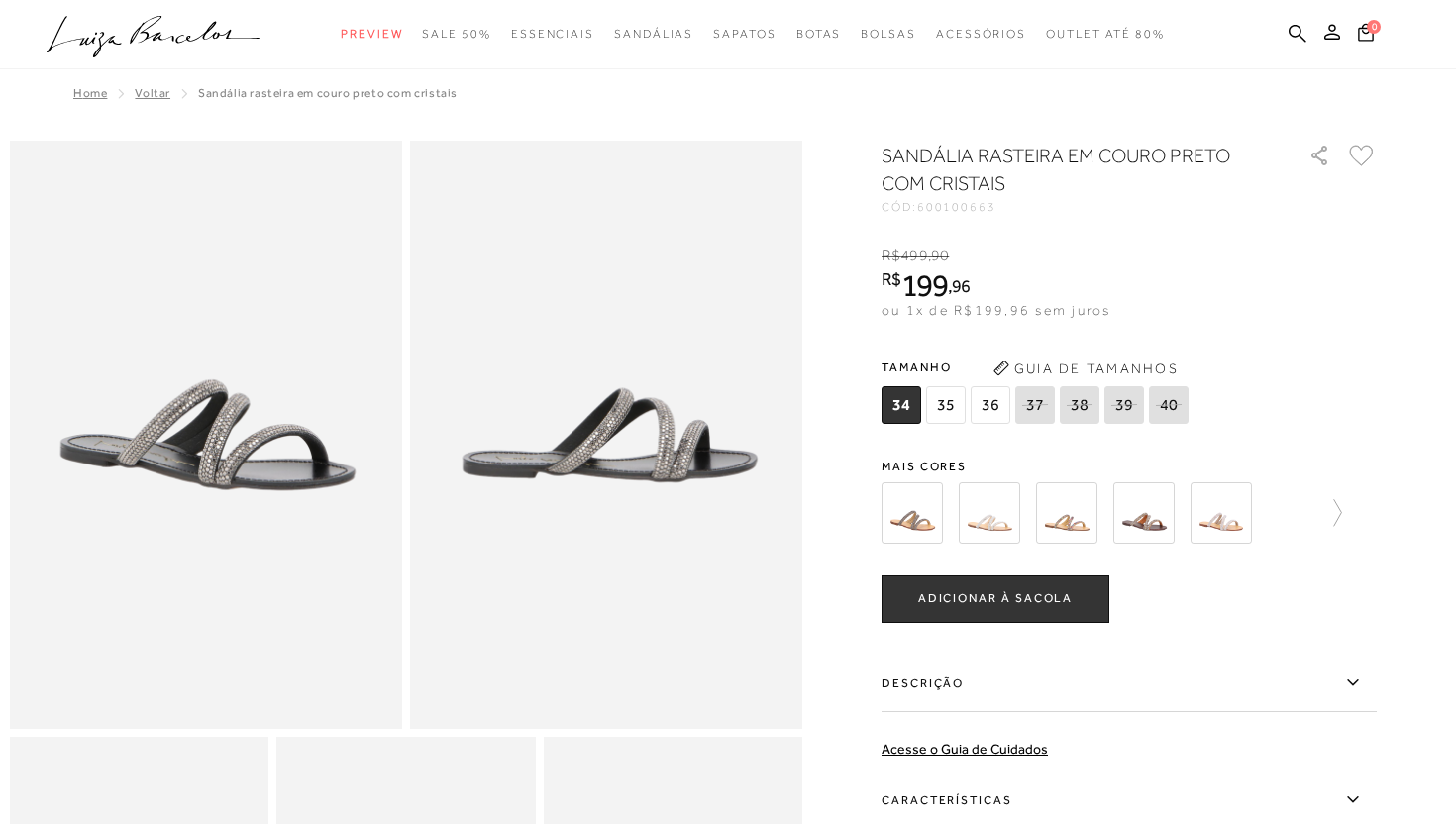 click at bounding box center [206, 435] 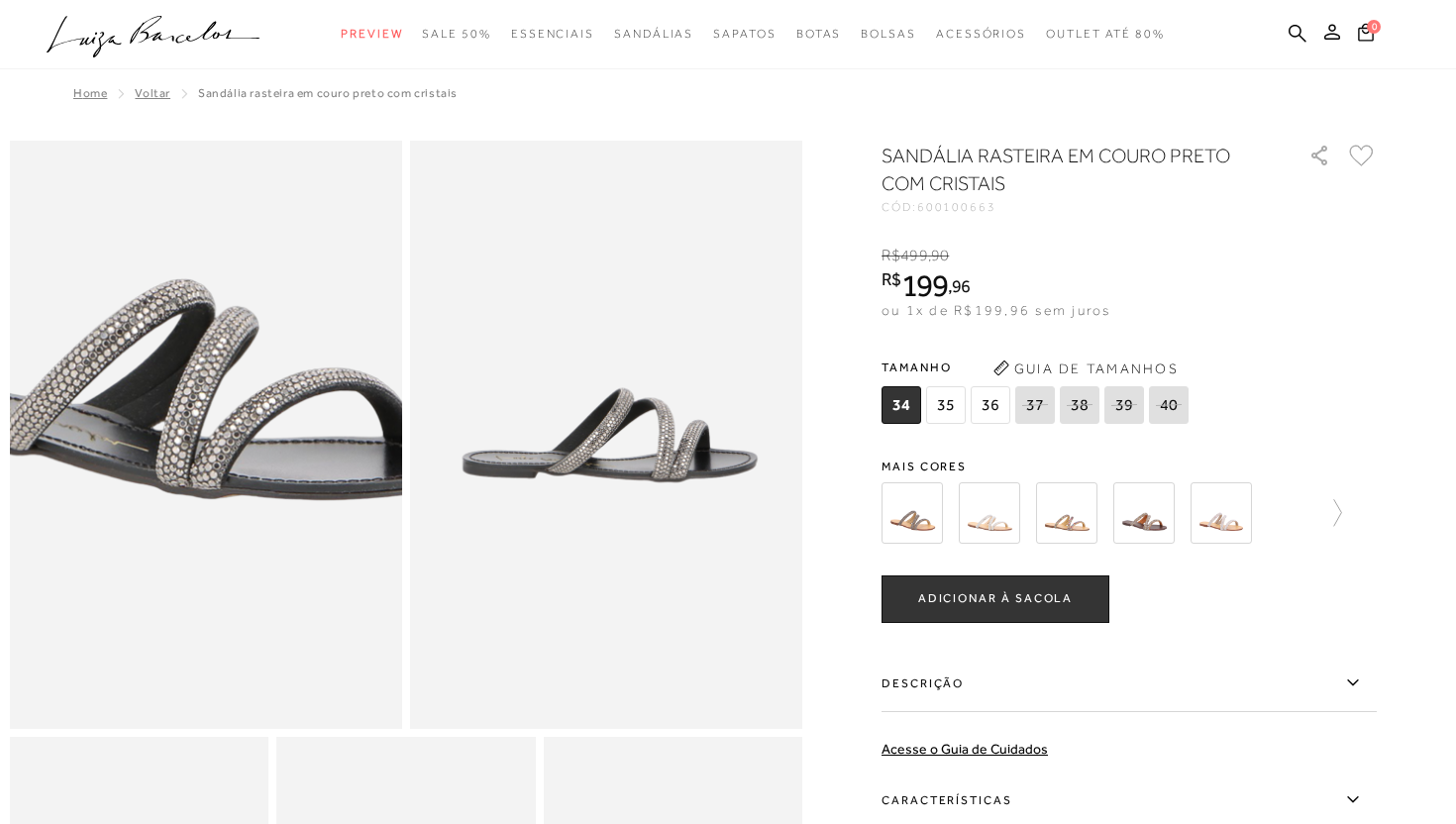 click at bounding box center (171, 389) 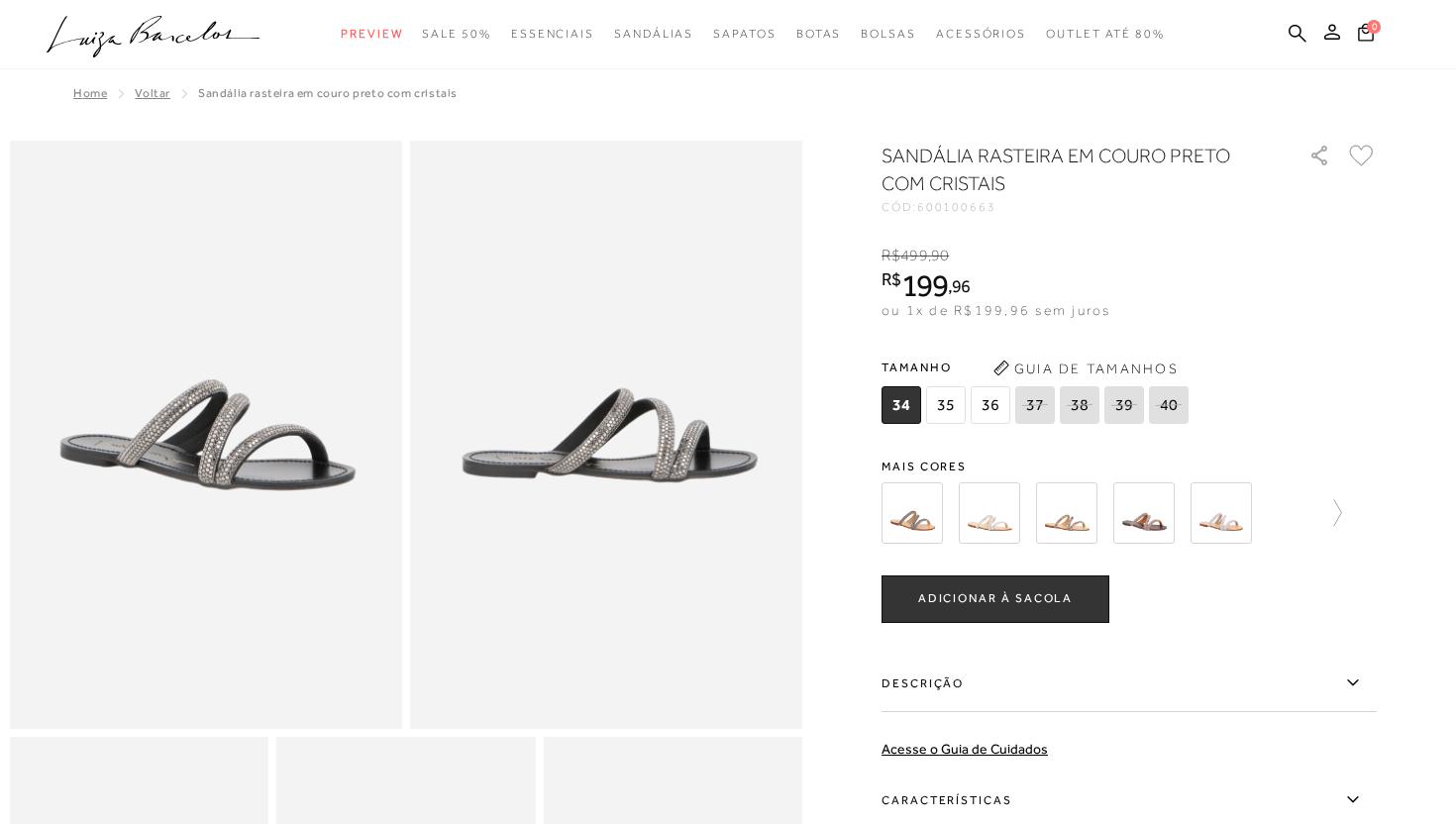 click at bounding box center (606, 435) 